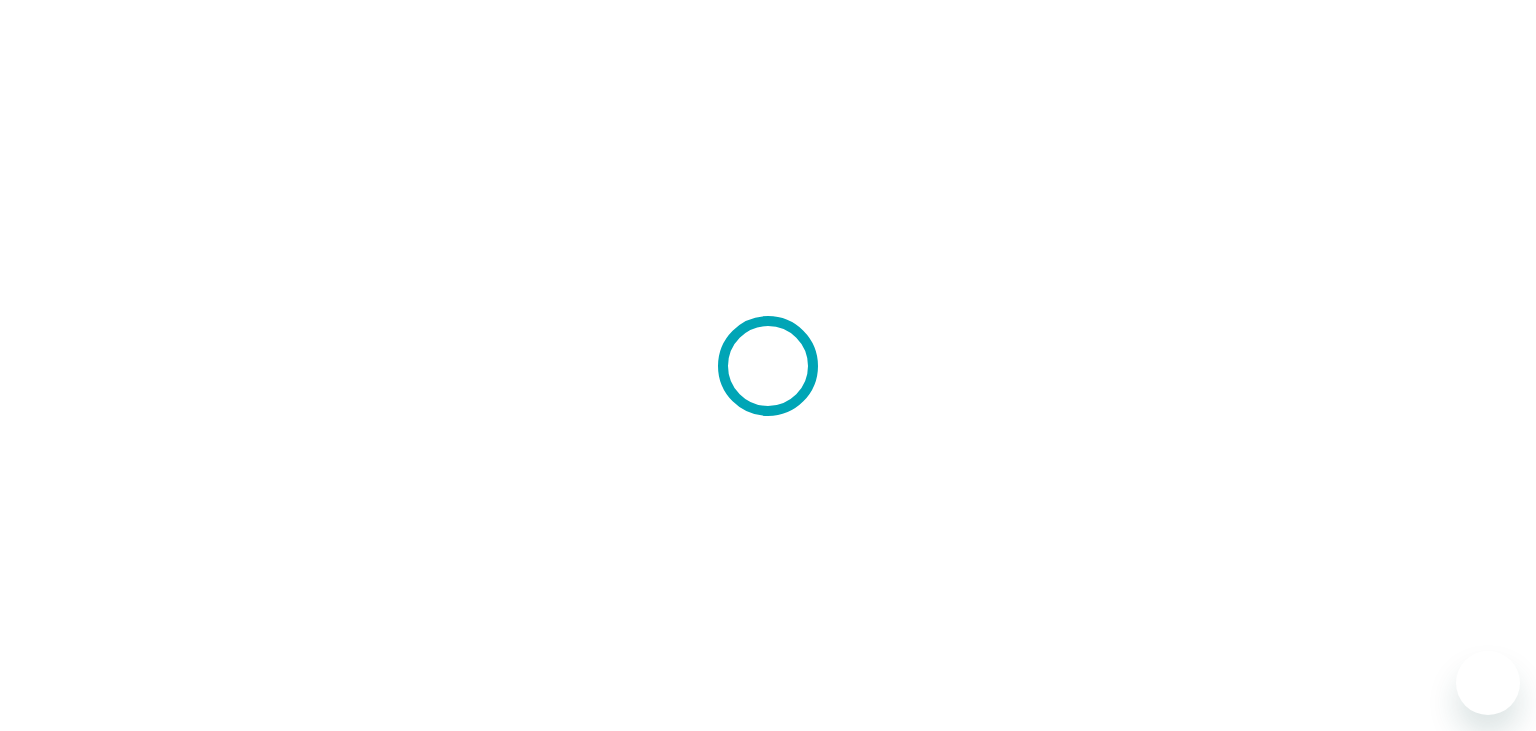 scroll, scrollTop: 0, scrollLeft: 0, axis: both 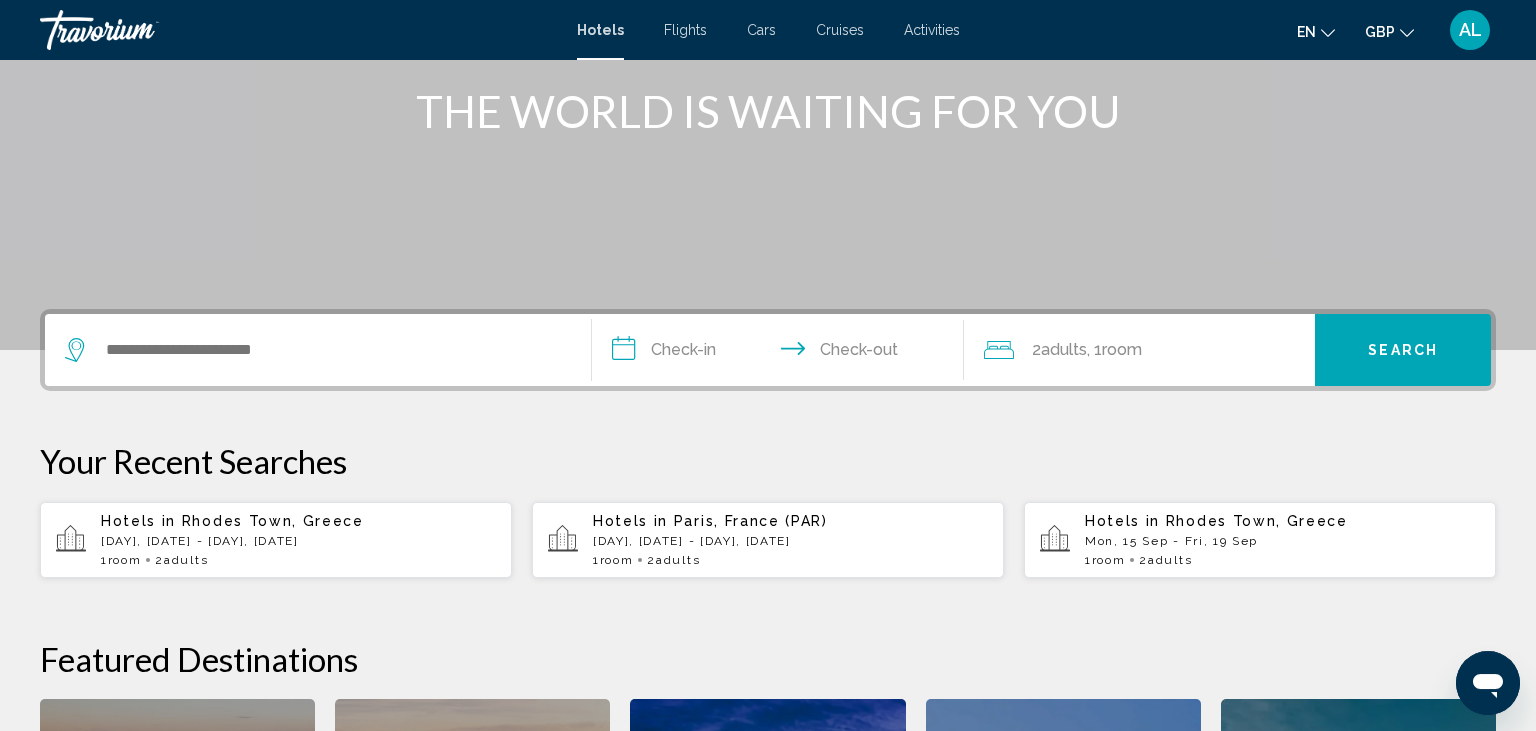 click on "[DAY], [DATE] - [DAY], [DATE]" at bounding box center (298, 541) 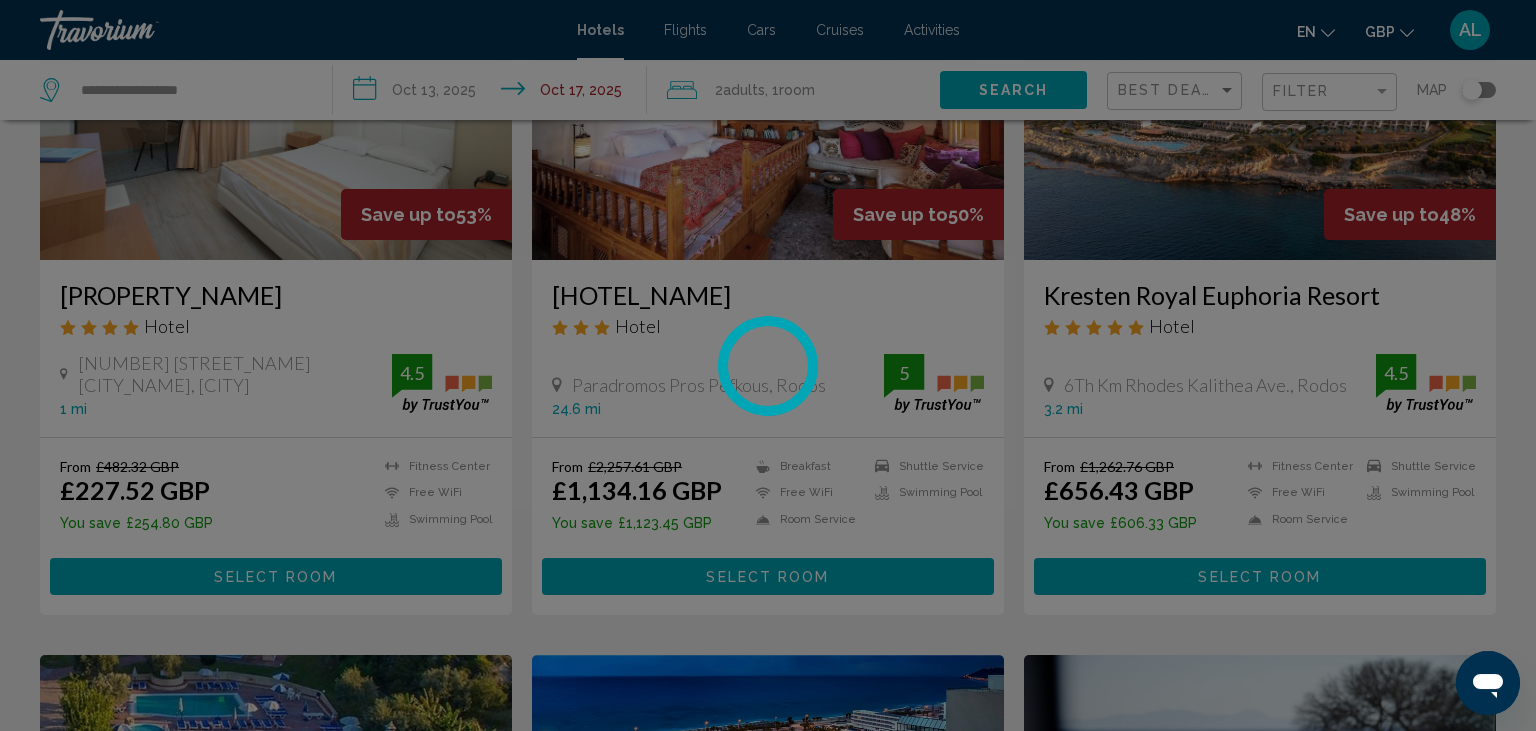 scroll, scrollTop: 0, scrollLeft: 0, axis: both 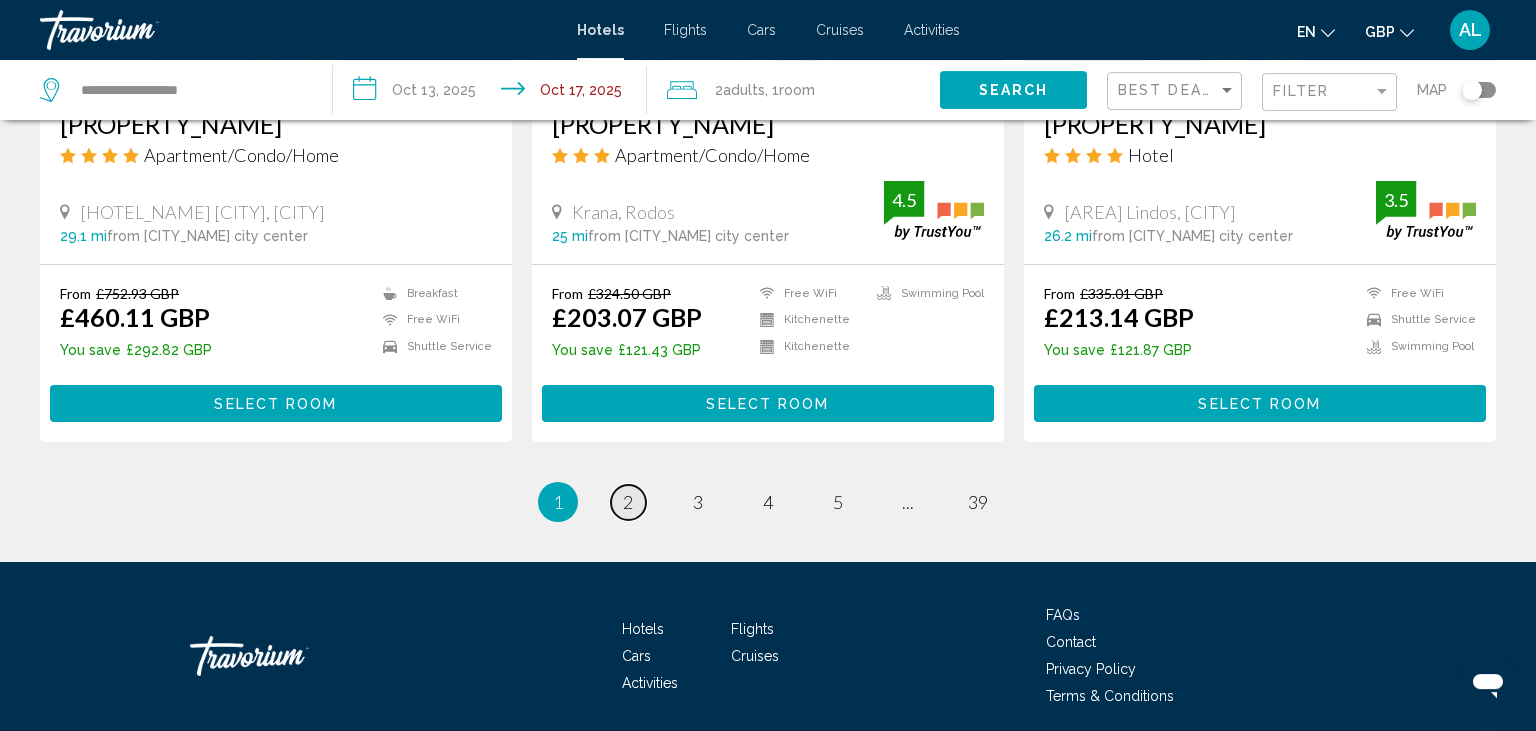click on "2" at bounding box center (628, 502) 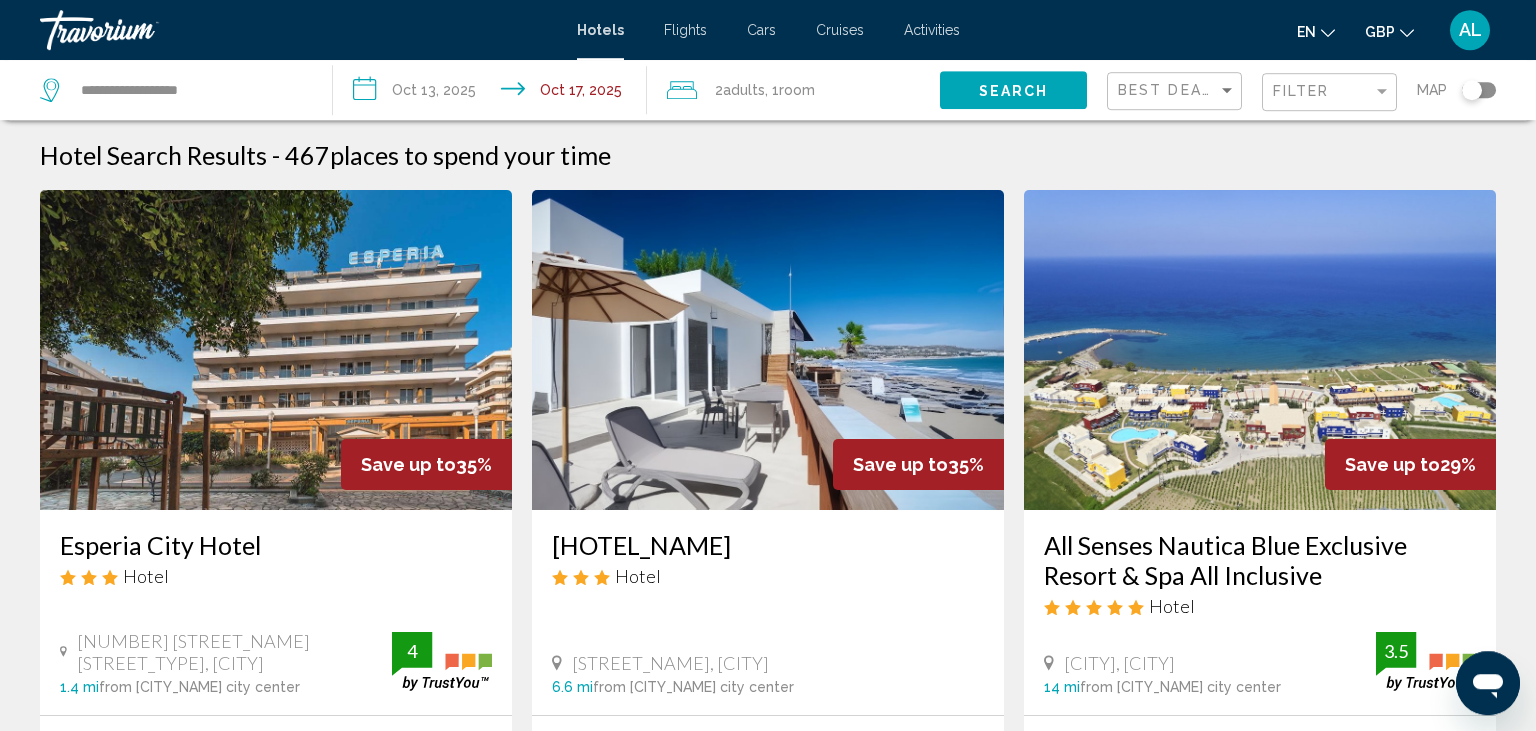 scroll, scrollTop: 0, scrollLeft: 0, axis: both 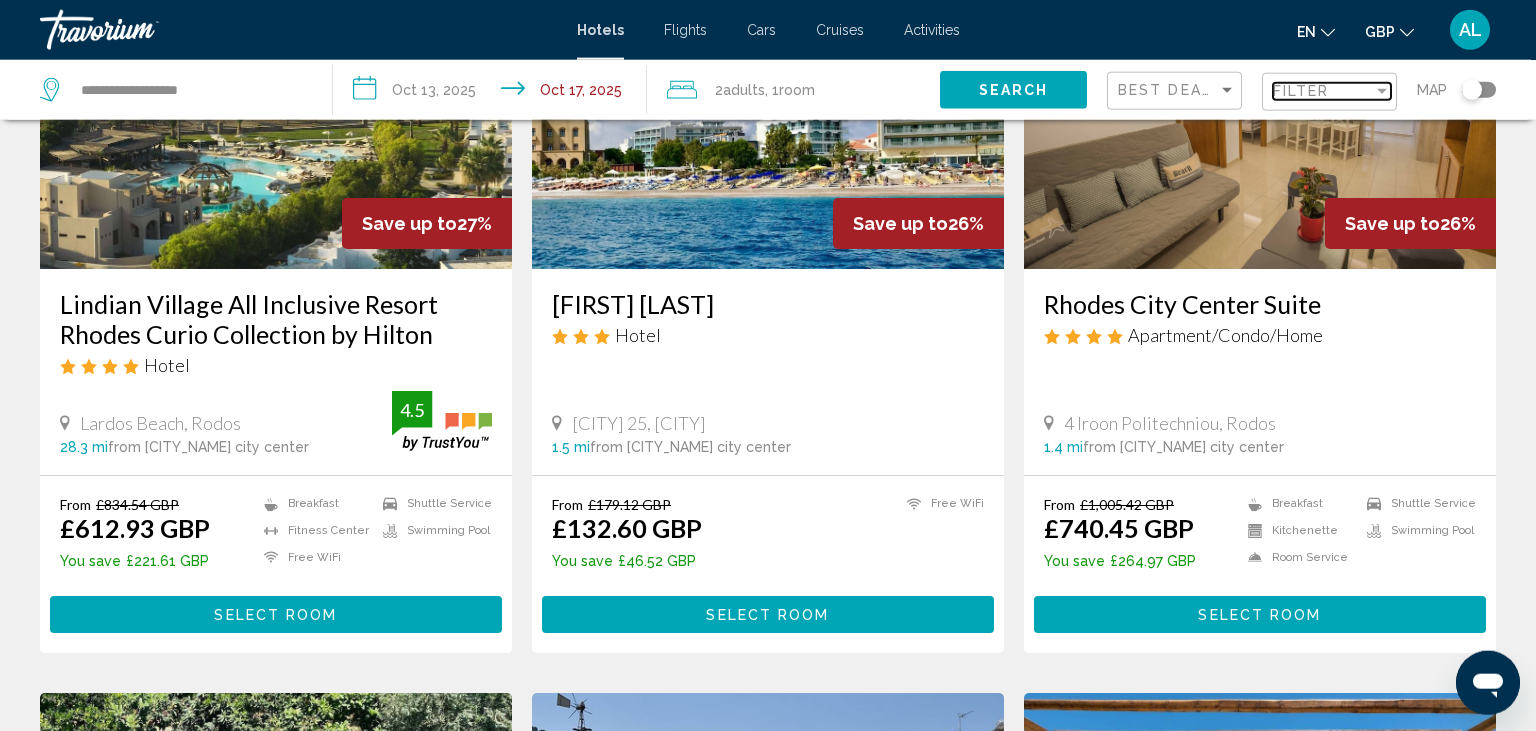 click on "Filter" at bounding box center (1301, 91) 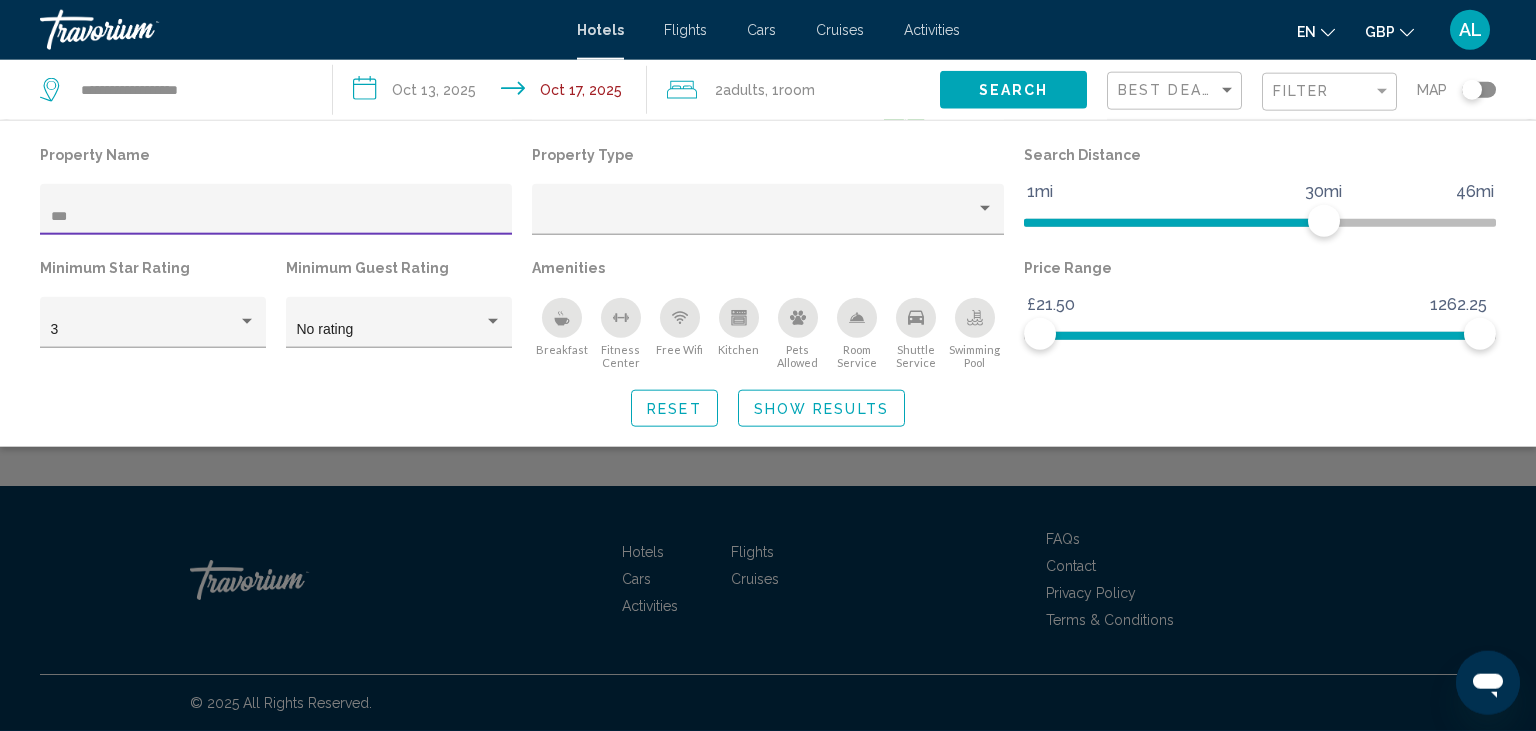 scroll, scrollTop: 0, scrollLeft: 0, axis: both 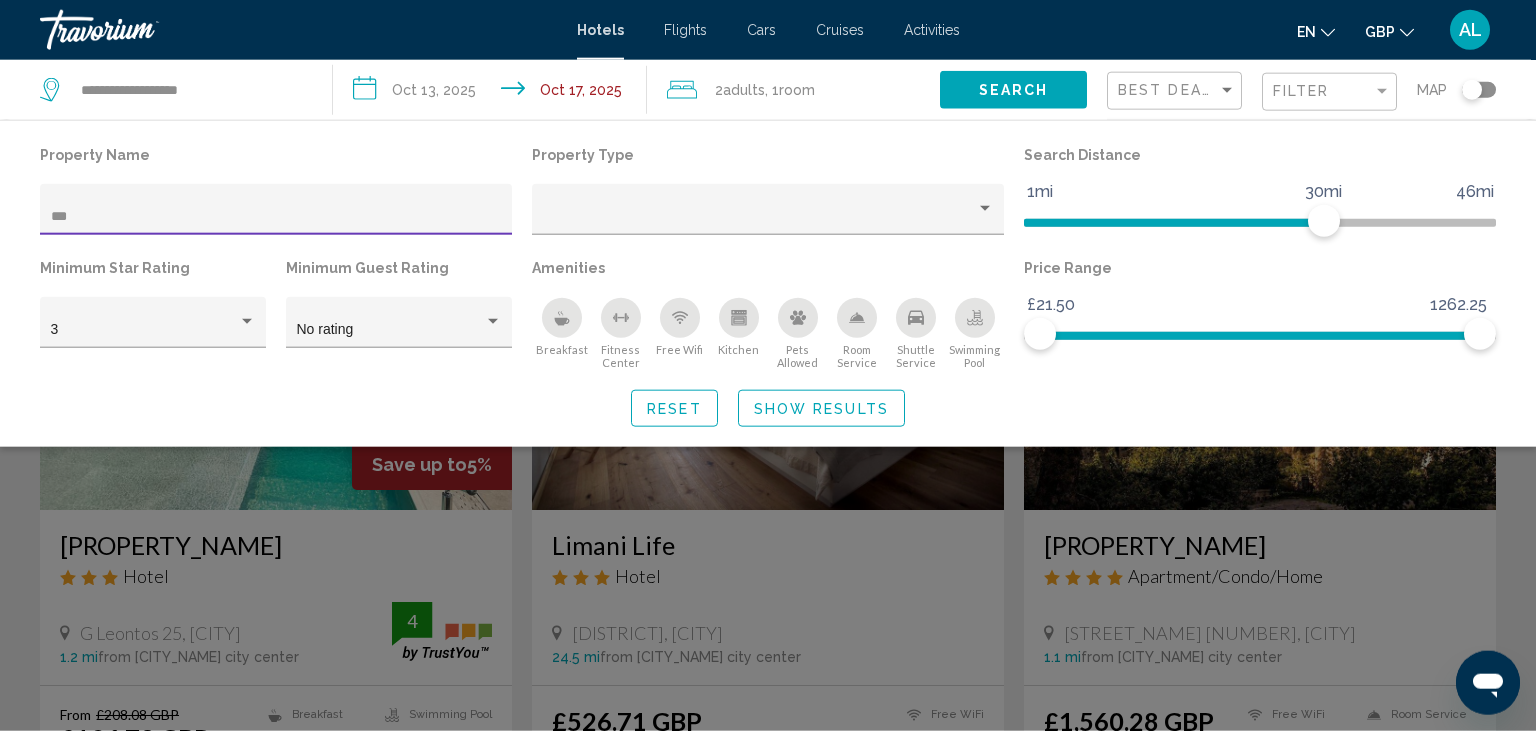 type on "***" 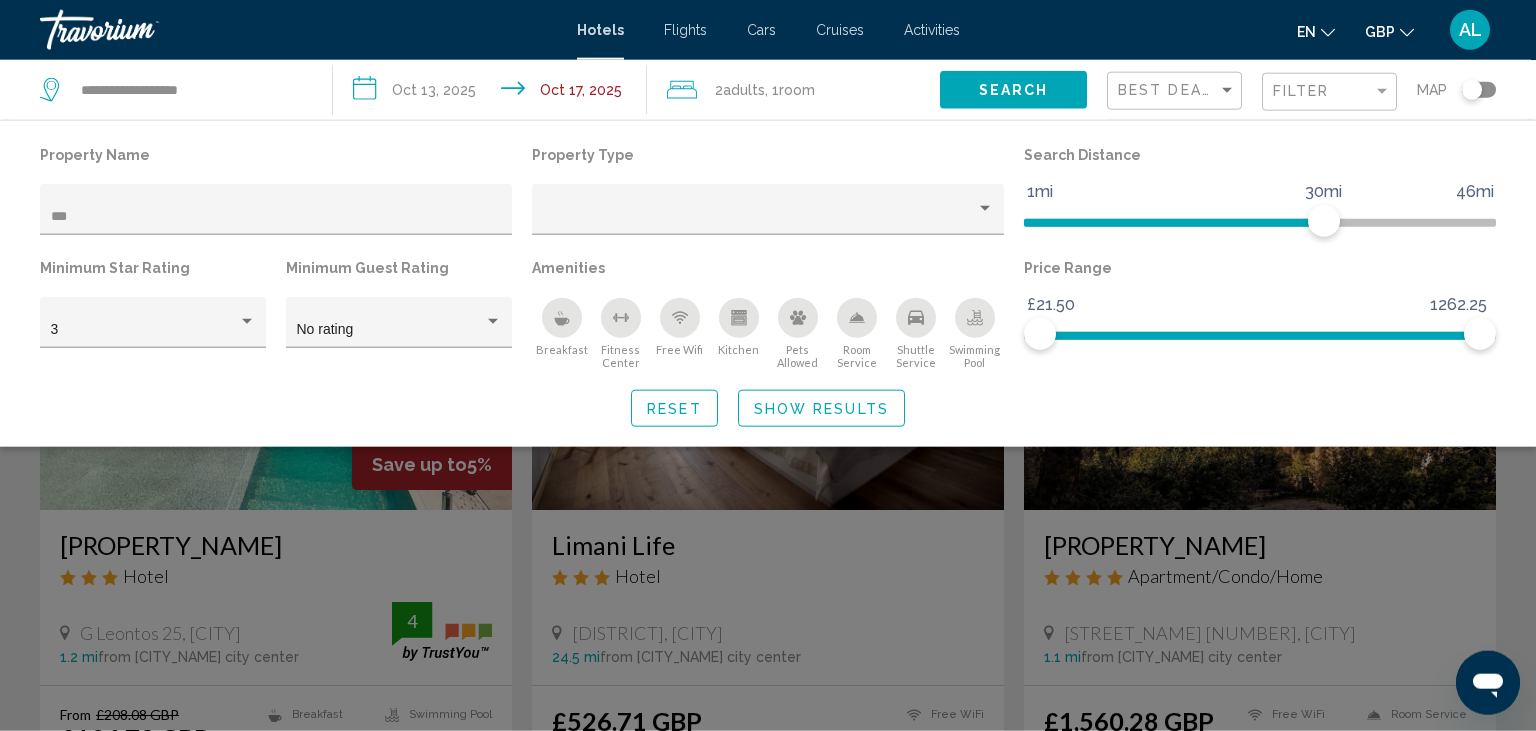 click 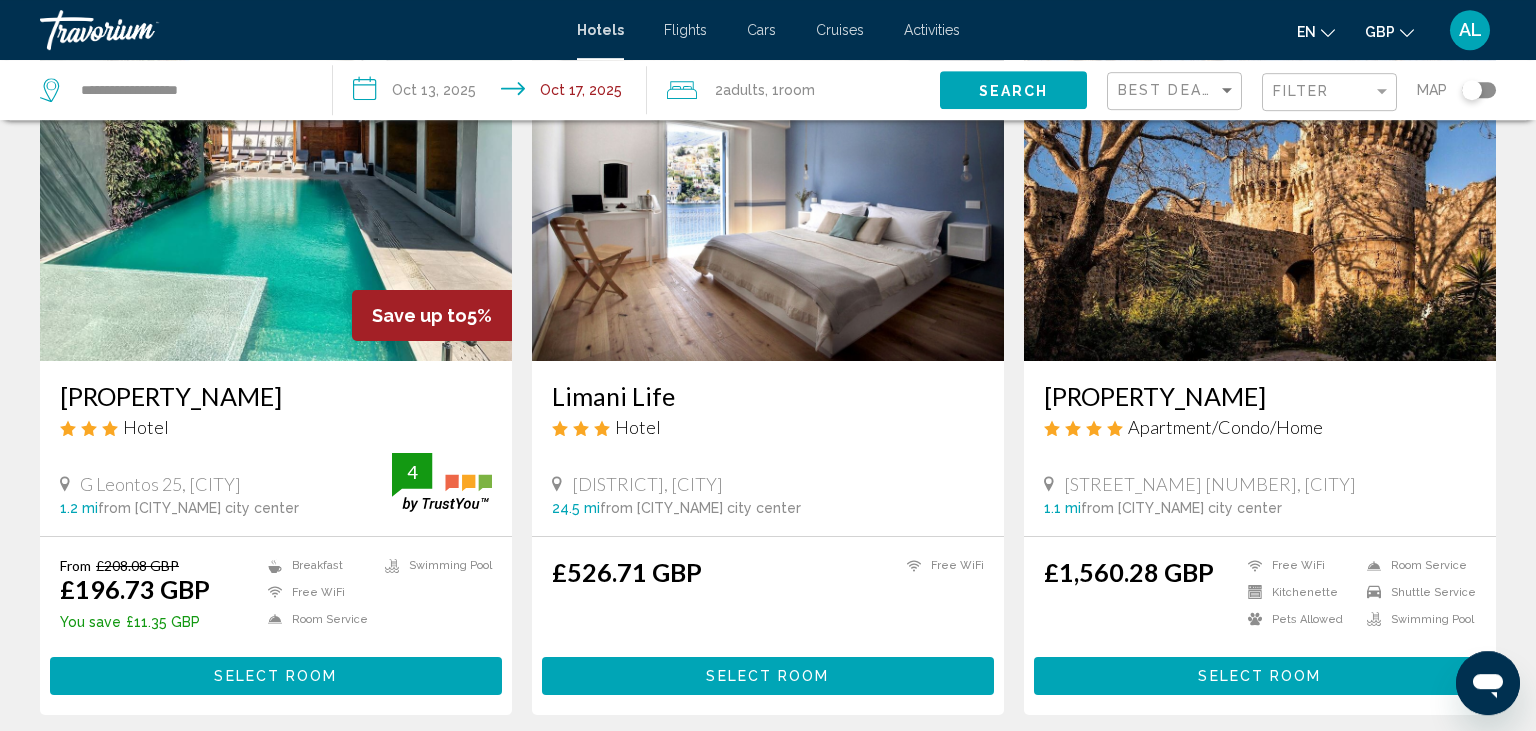 scroll, scrollTop: 143, scrollLeft: 0, axis: vertical 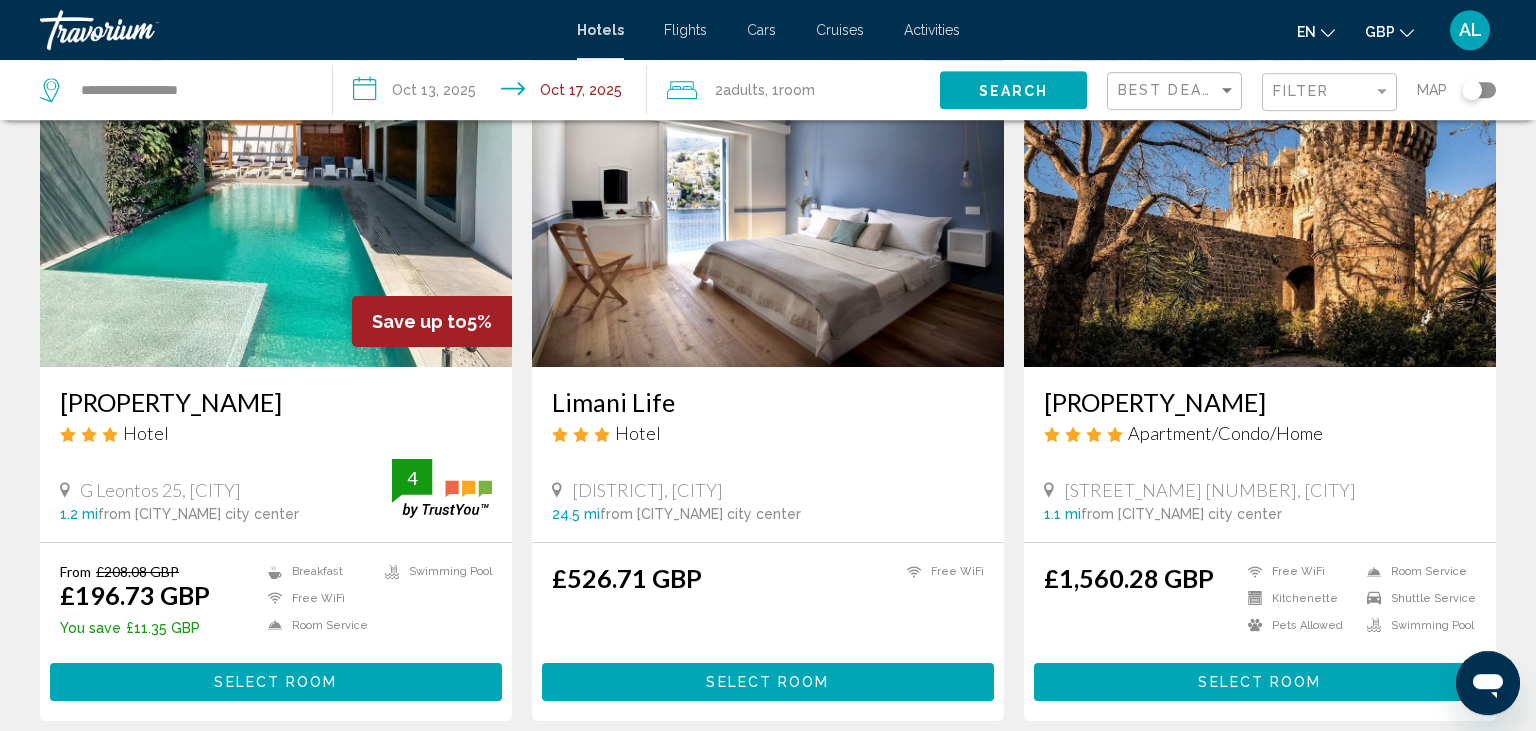 click on "**********" at bounding box center [493, 93] 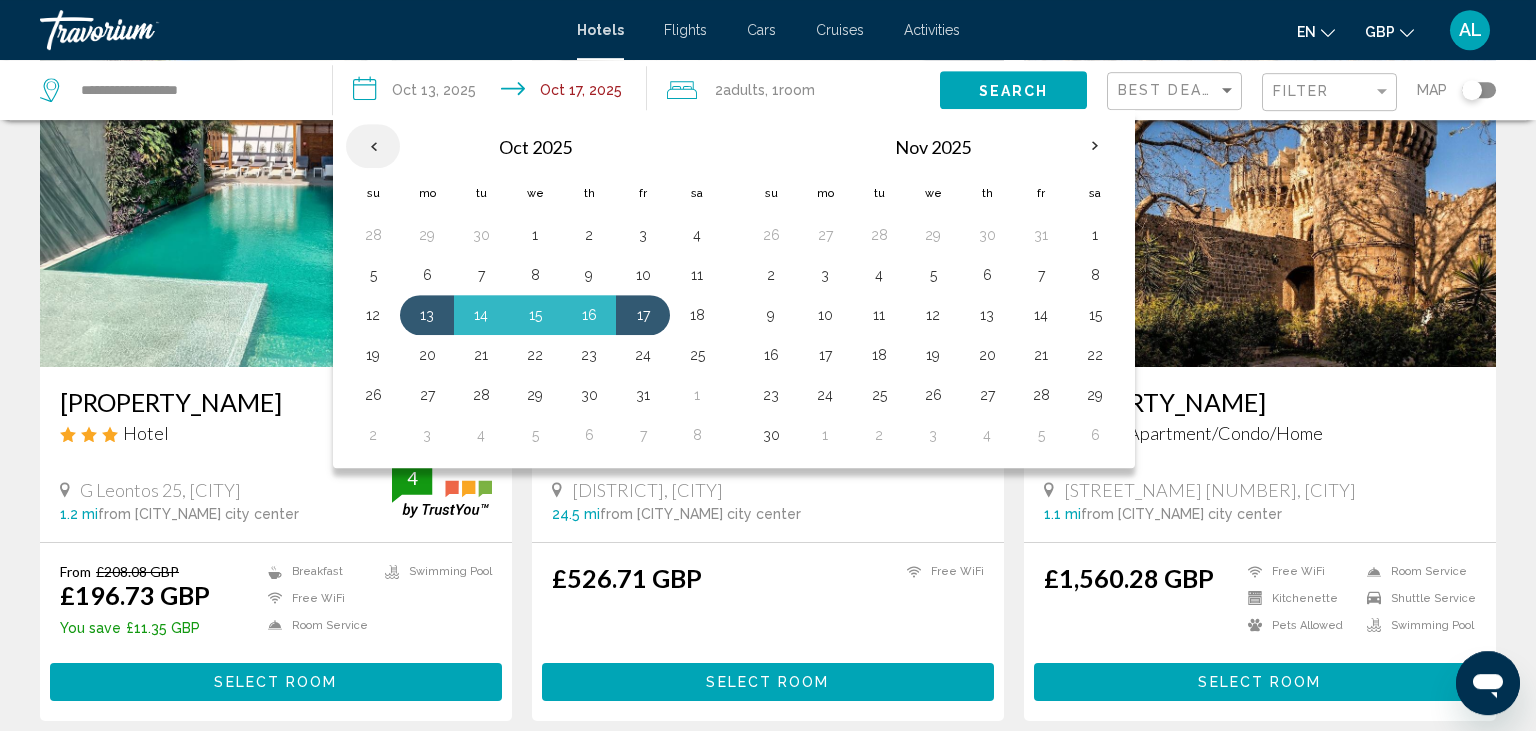 click at bounding box center [373, 146] 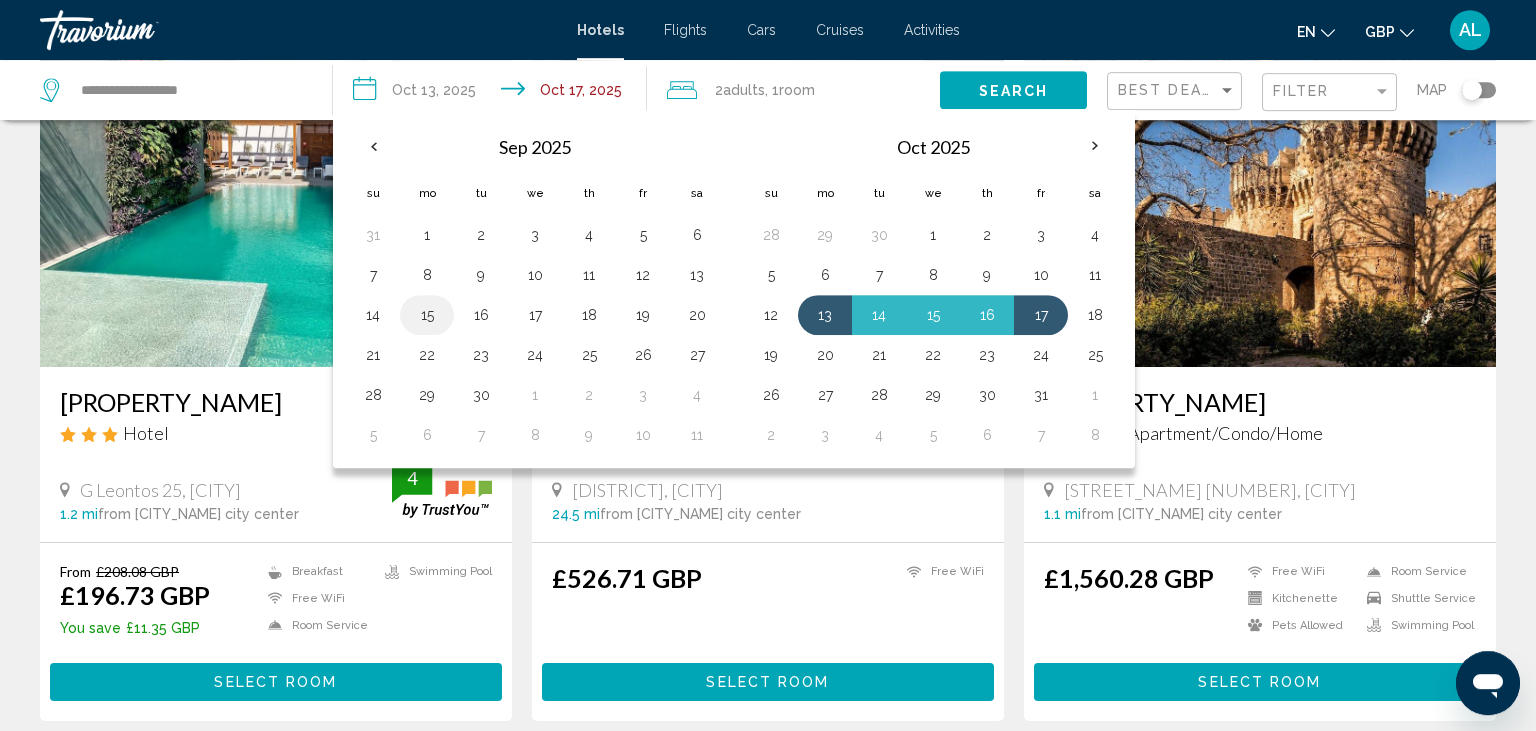 click on "15" at bounding box center [427, 315] 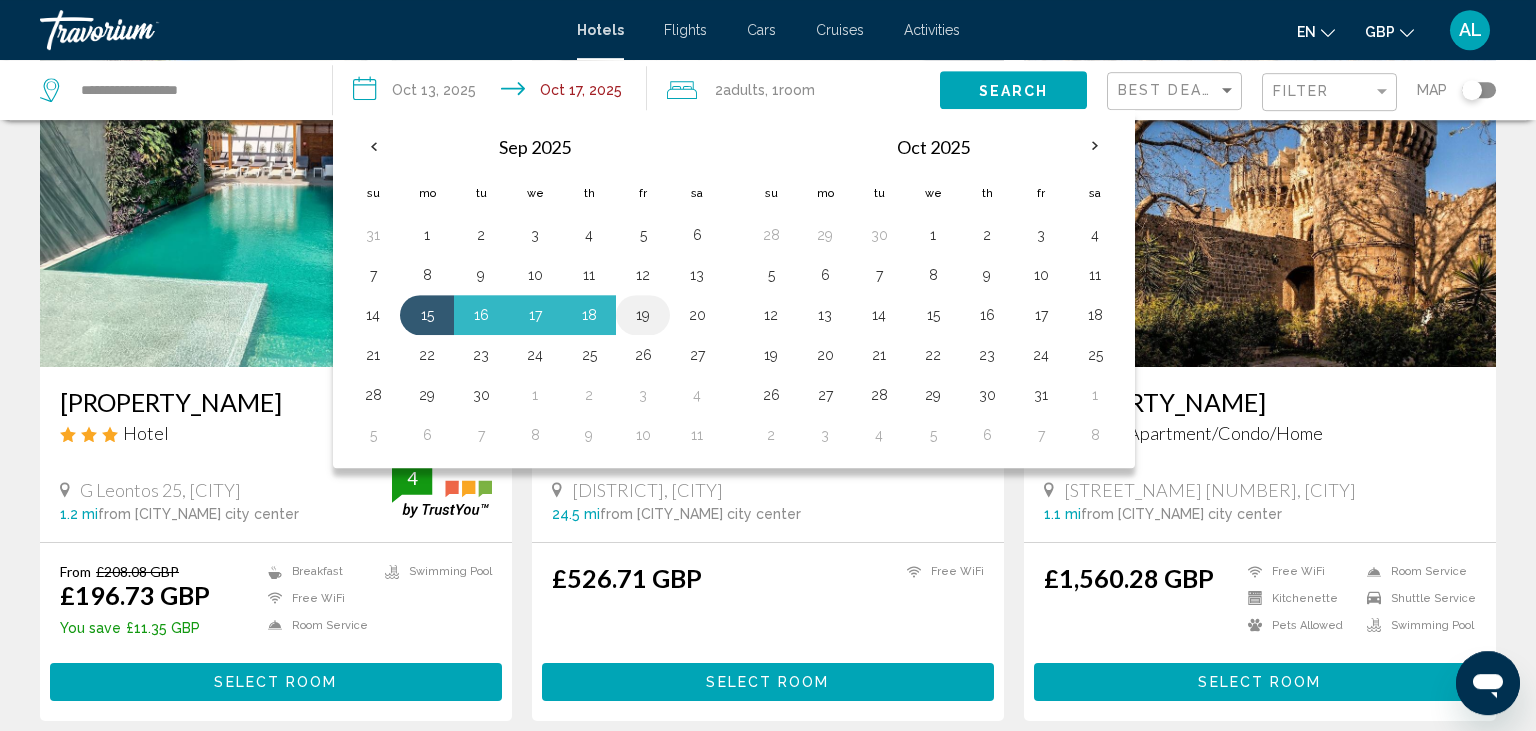 click on "19" at bounding box center (643, 315) 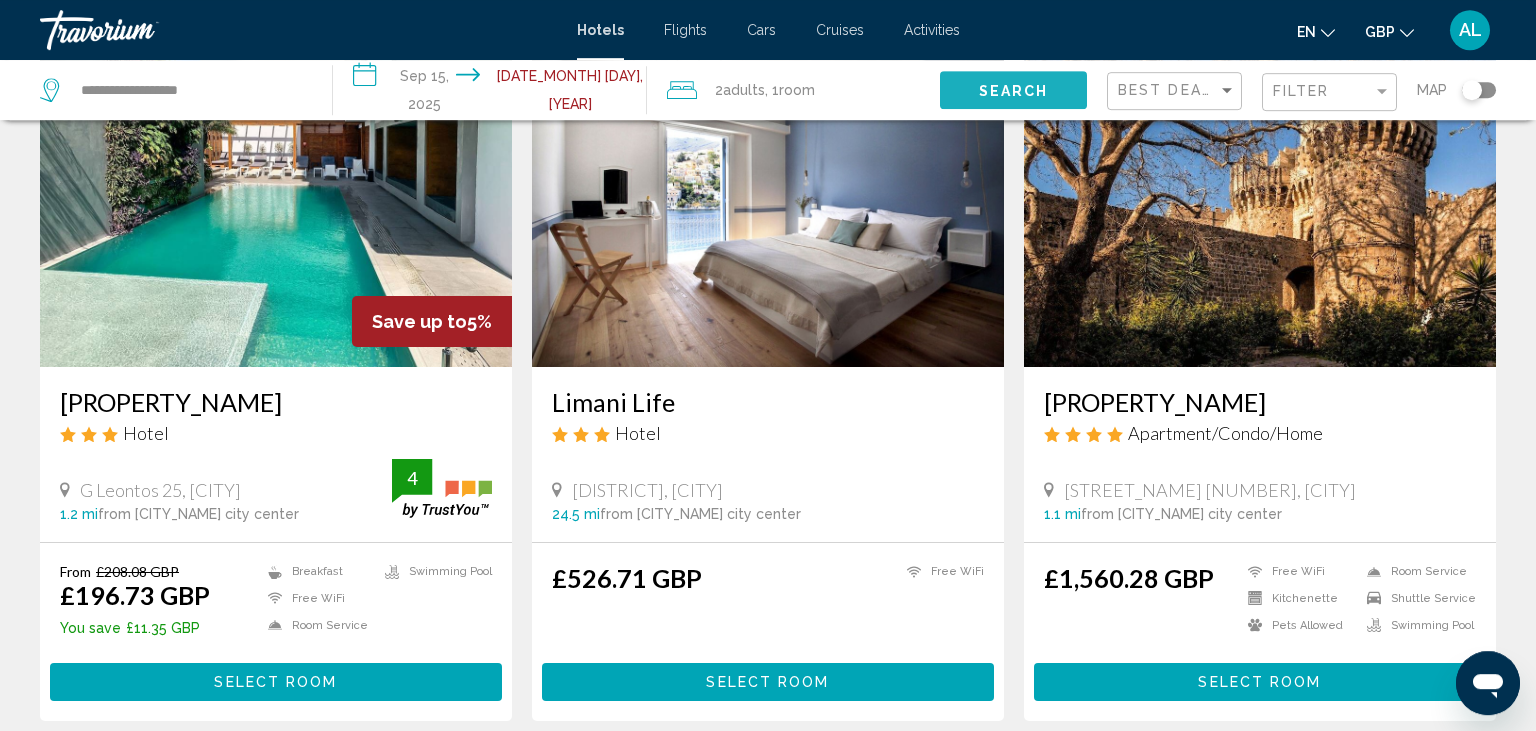 click on "Search" 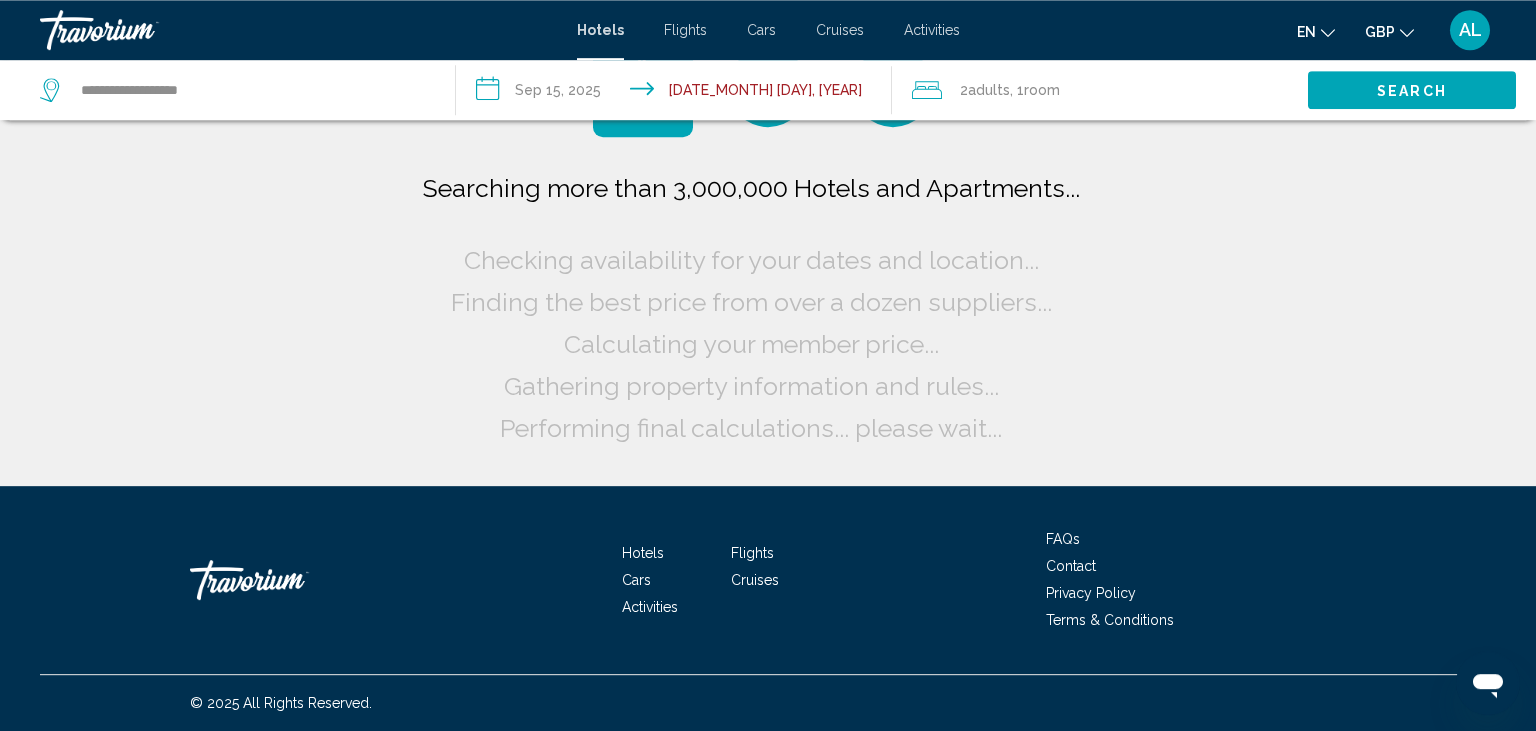 scroll, scrollTop: 0, scrollLeft: 0, axis: both 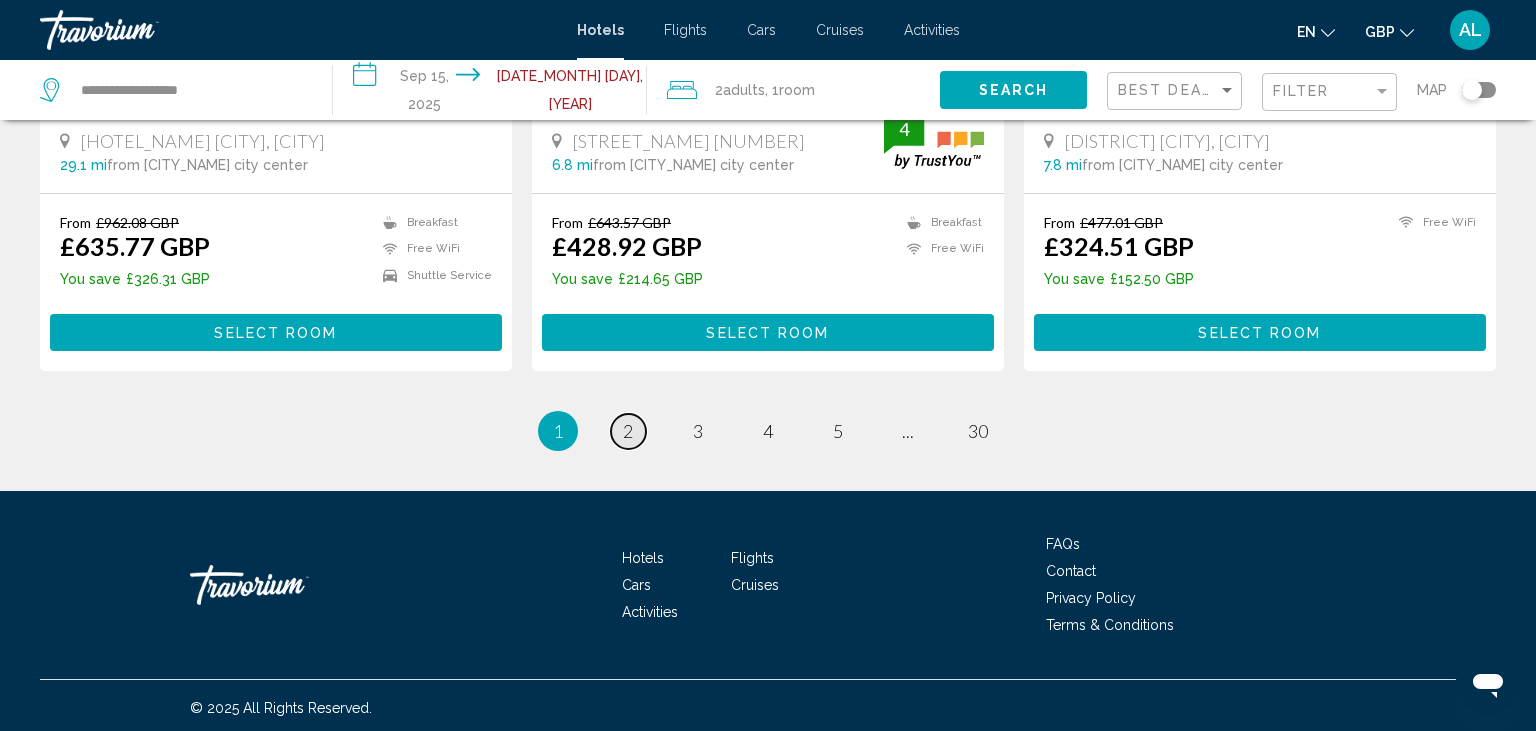 click on "2" at bounding box center [628, 431] 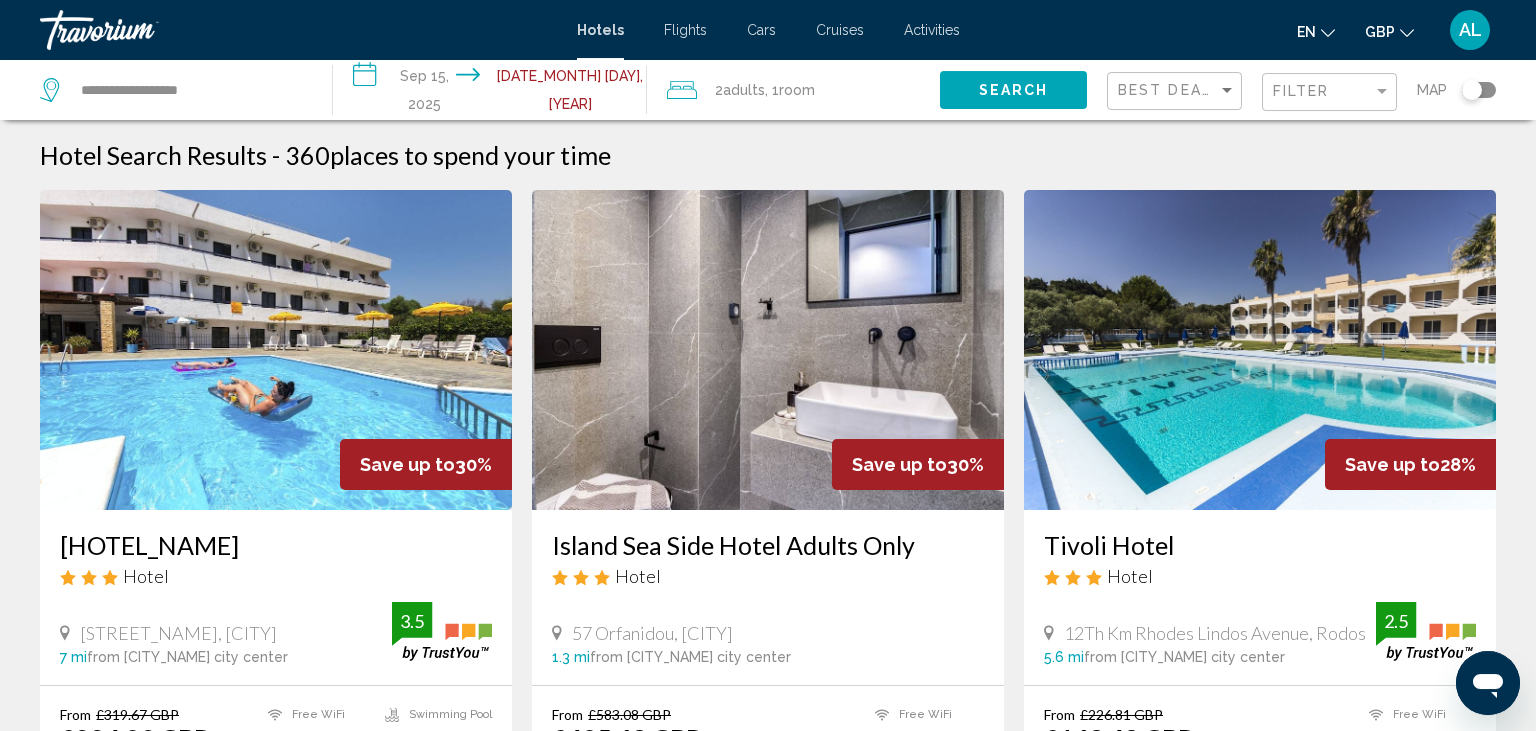 scroll, scrollTop: 0, scrollLeft: 0, axis: both 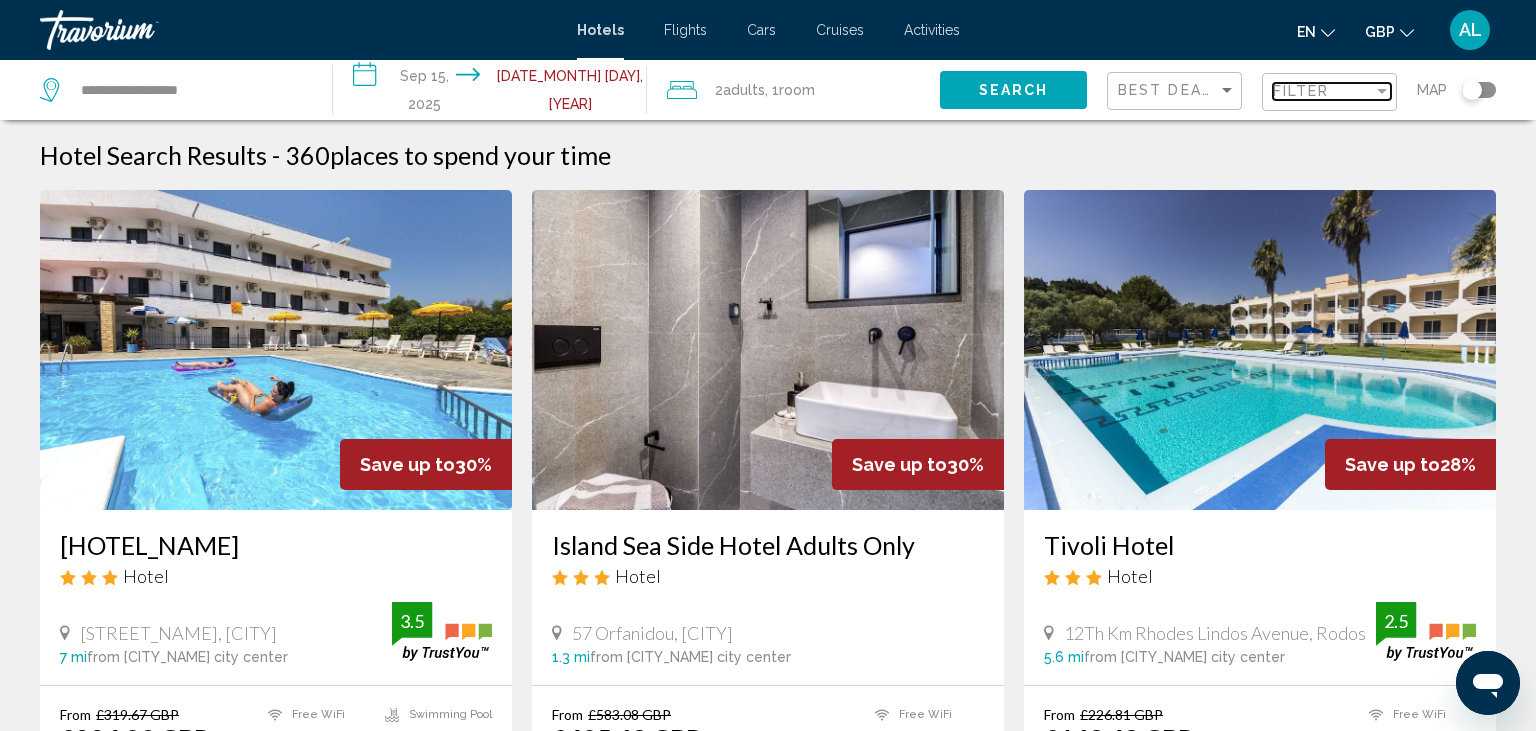 click on "Filter" at bounding box center [1301, 91] 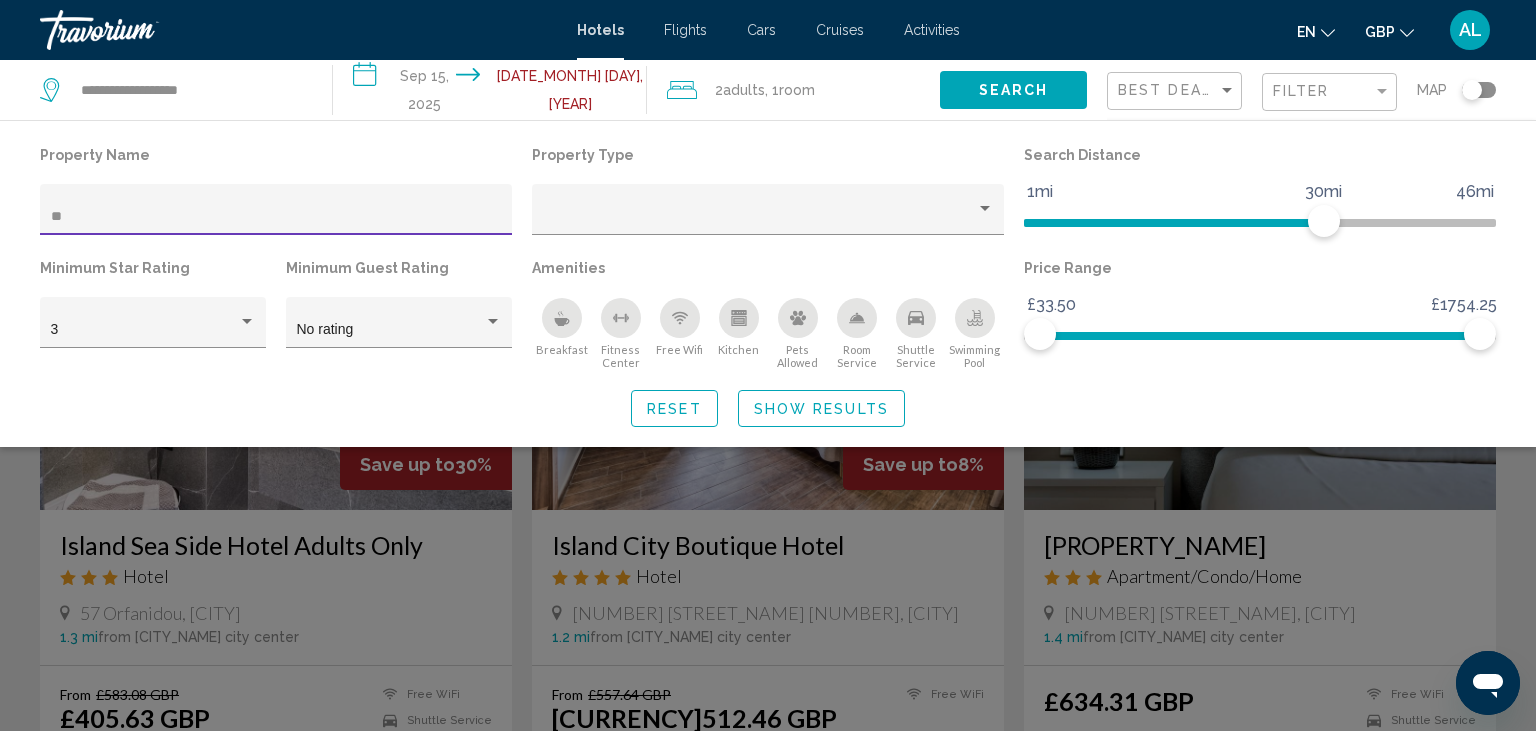 type on "*" 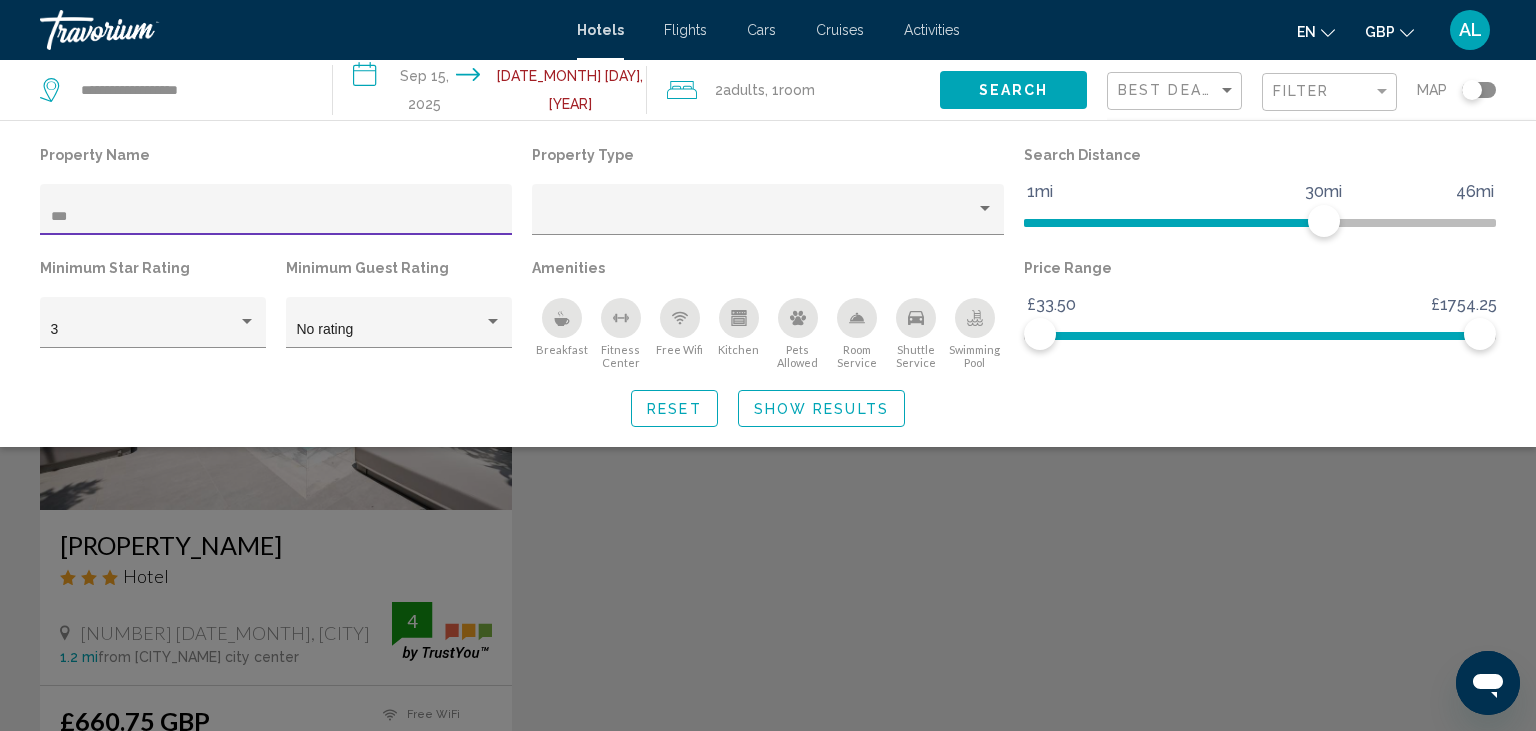 type on "***" 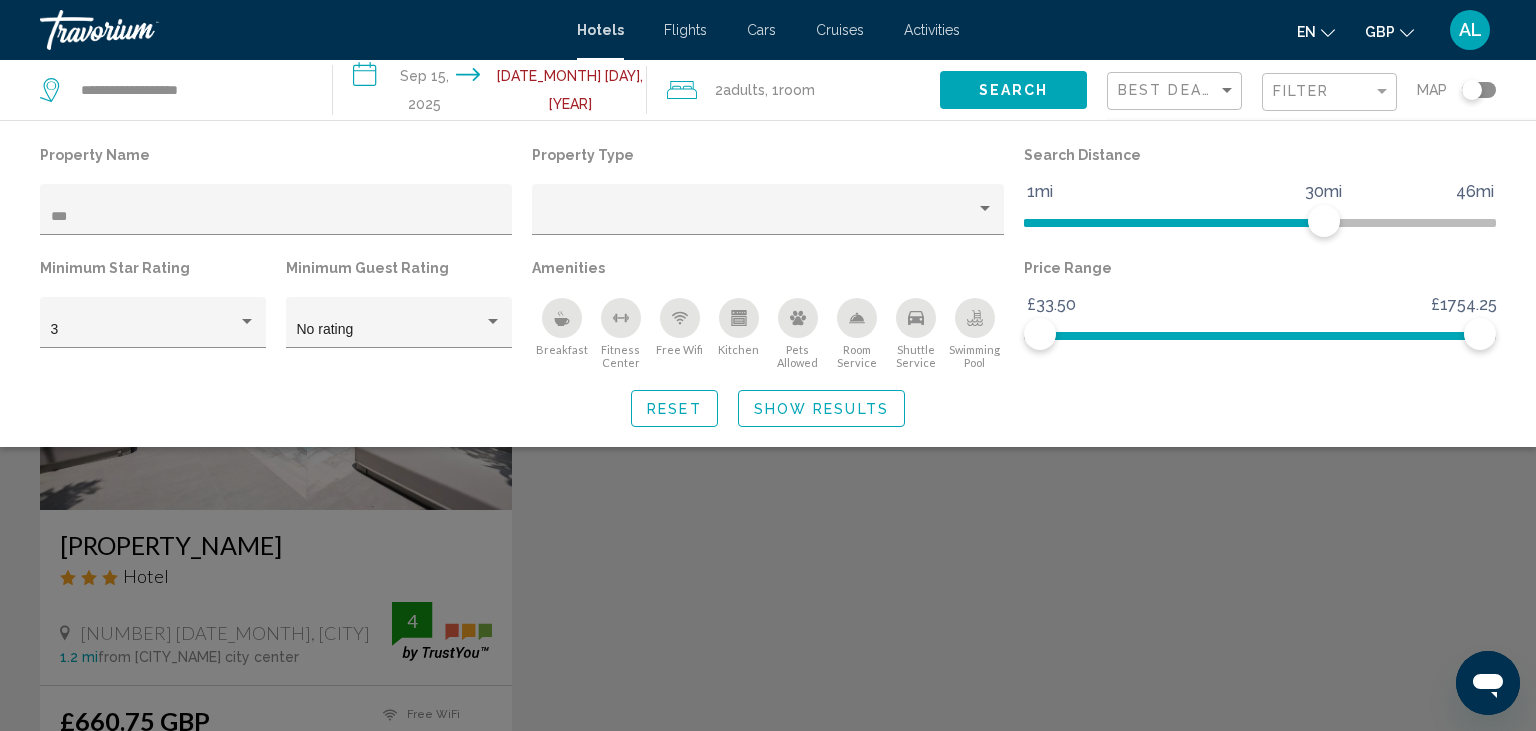 click 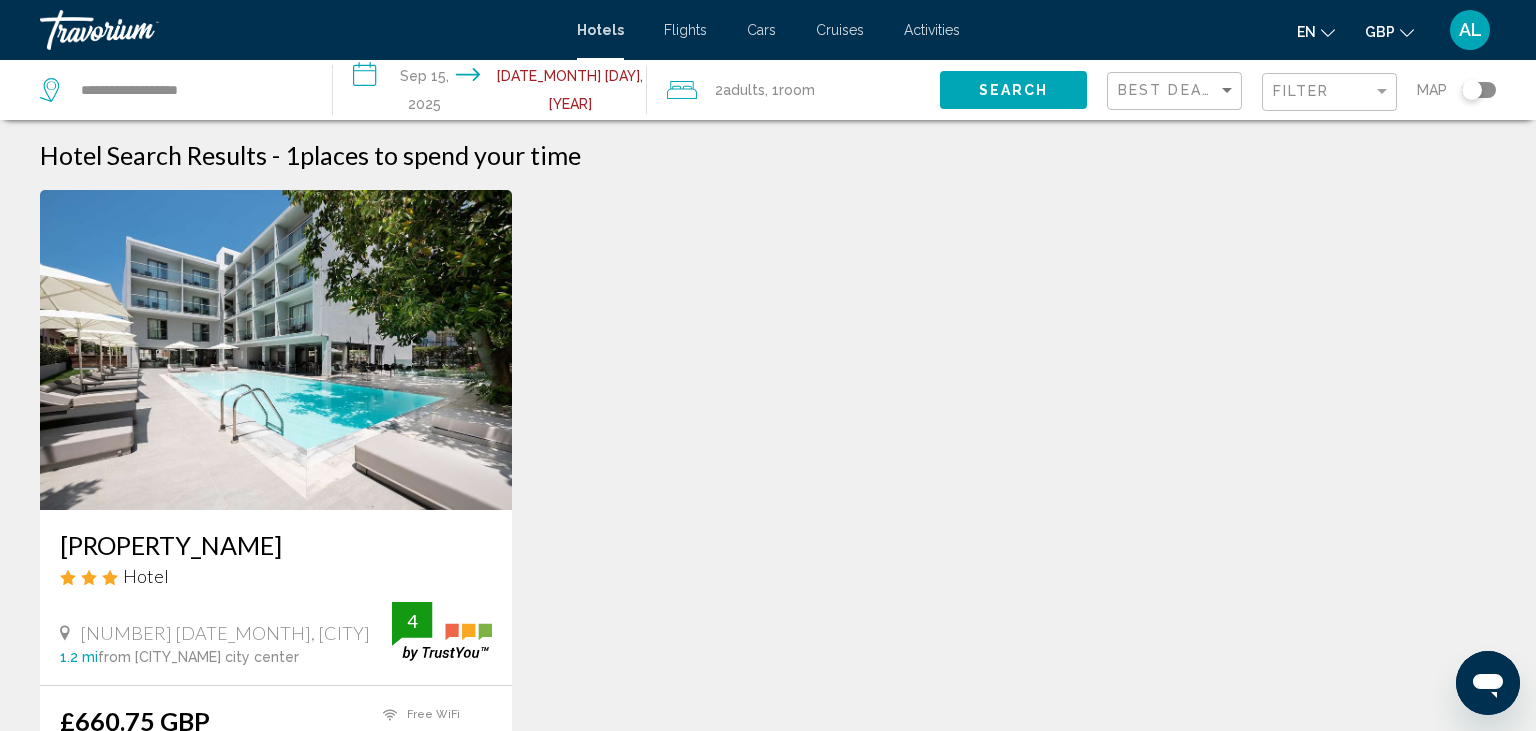 click on "[PROPERTY_NAME]" at bounding box center [276, 545] 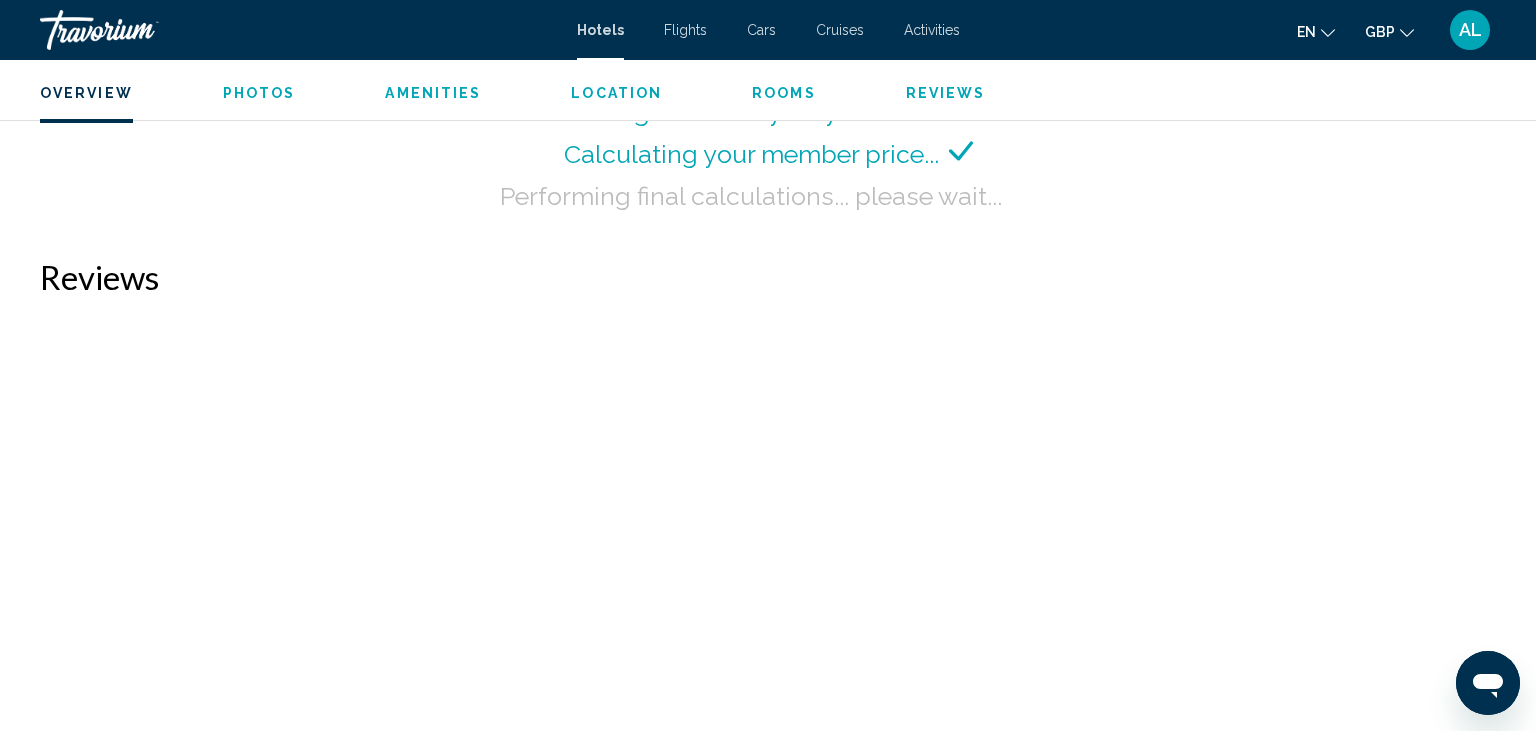 scroll, scrollTop: 3675, scrollLeft: 0, axis: vertical 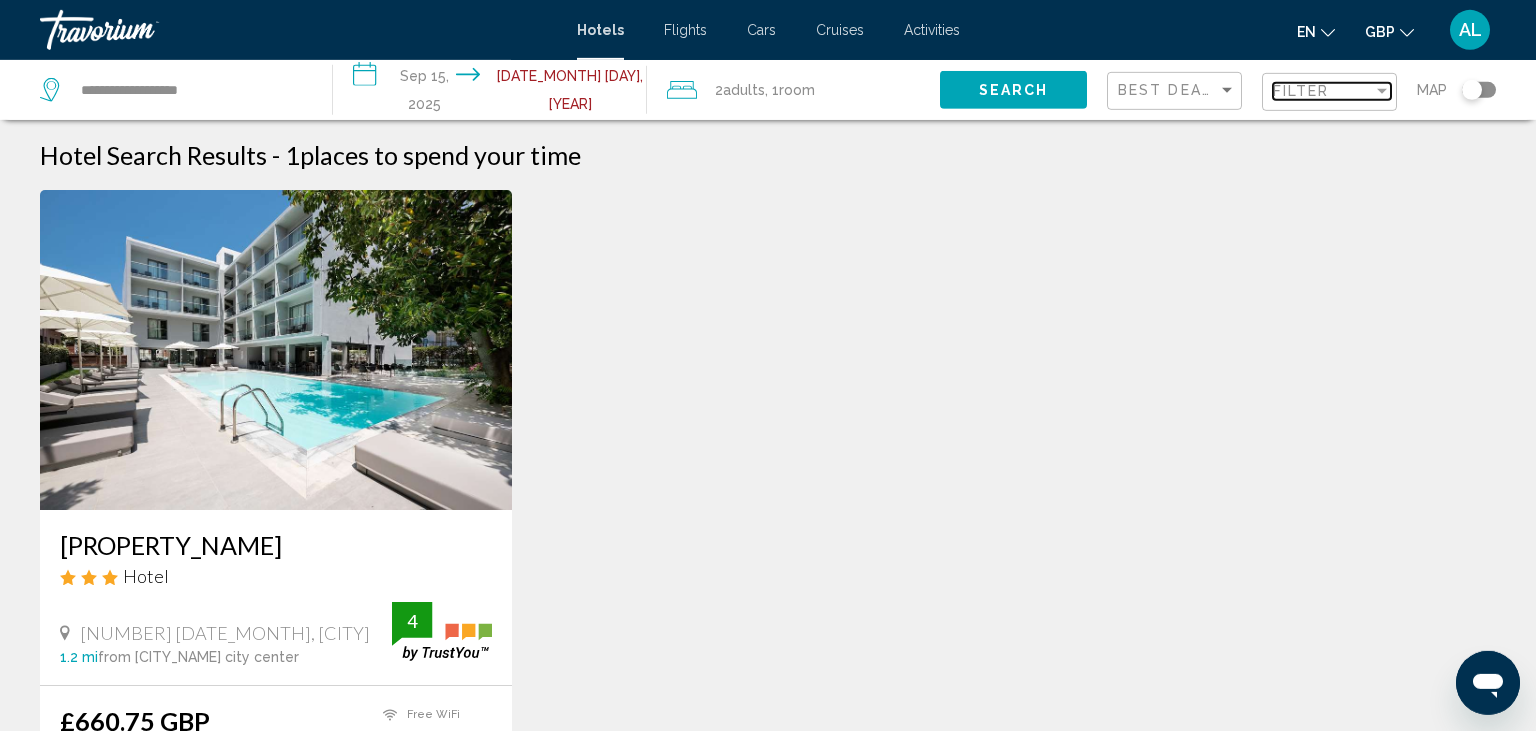 click on "Filter" at bounding box center [1301, 91] 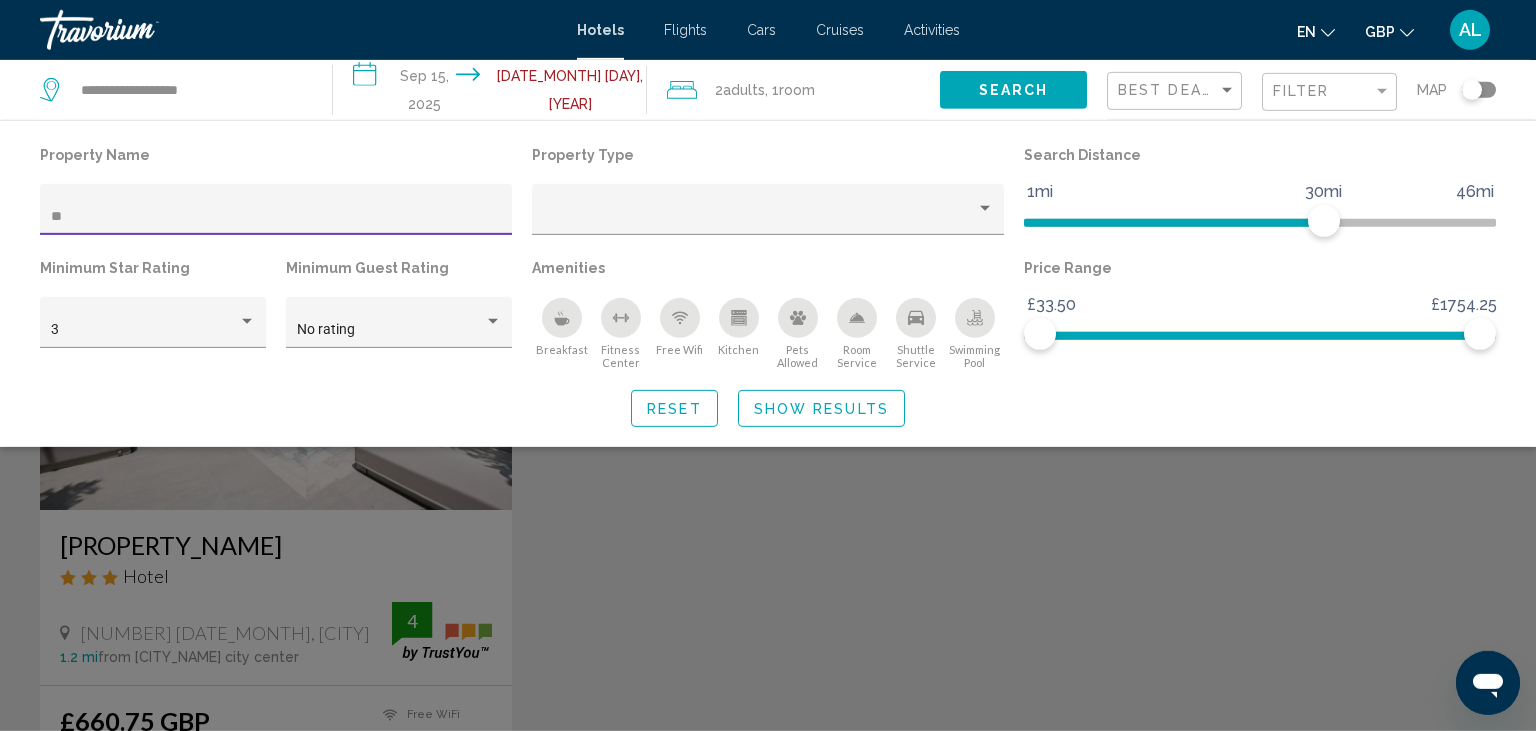 type on "*" 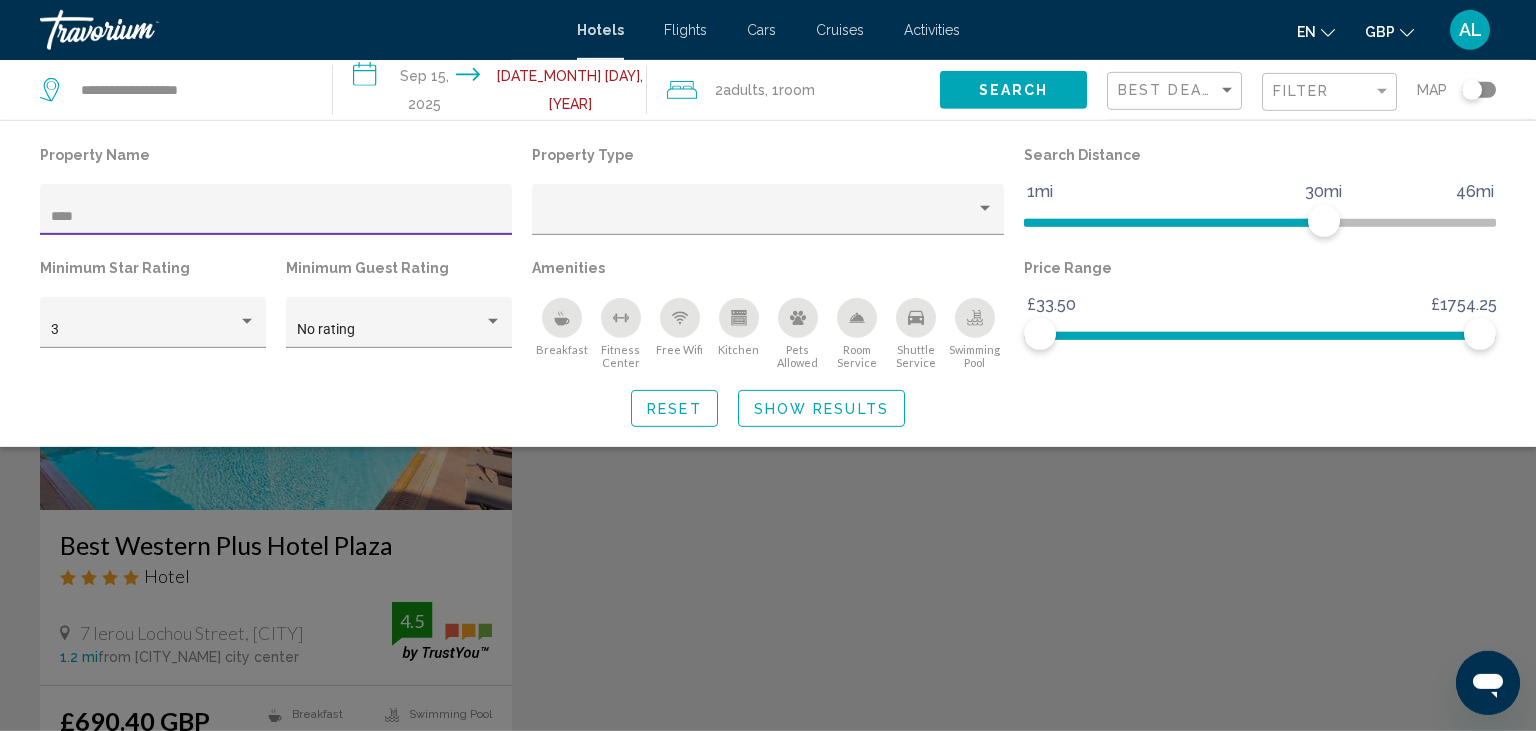 type on "****" 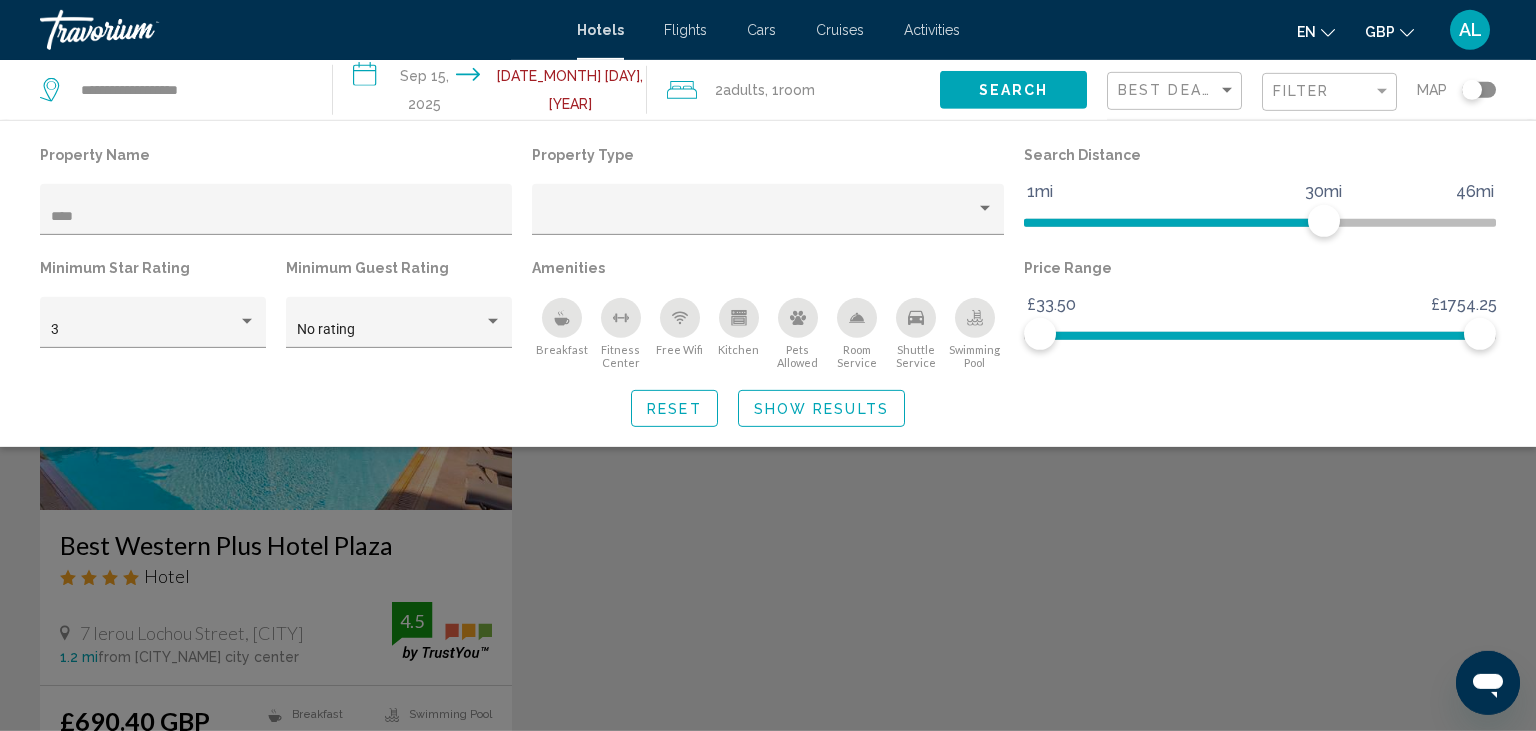 click 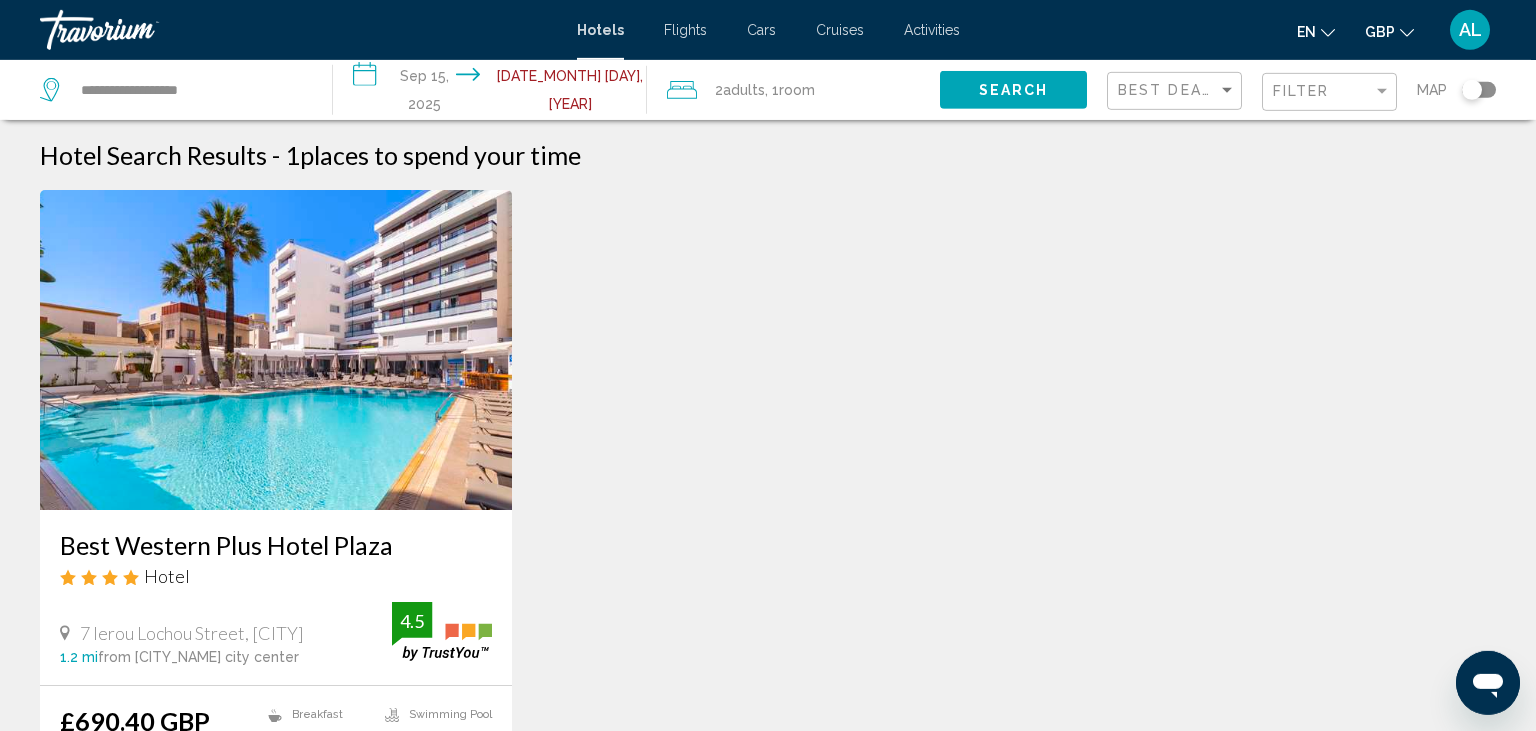 click at bounding box center [276, 350] 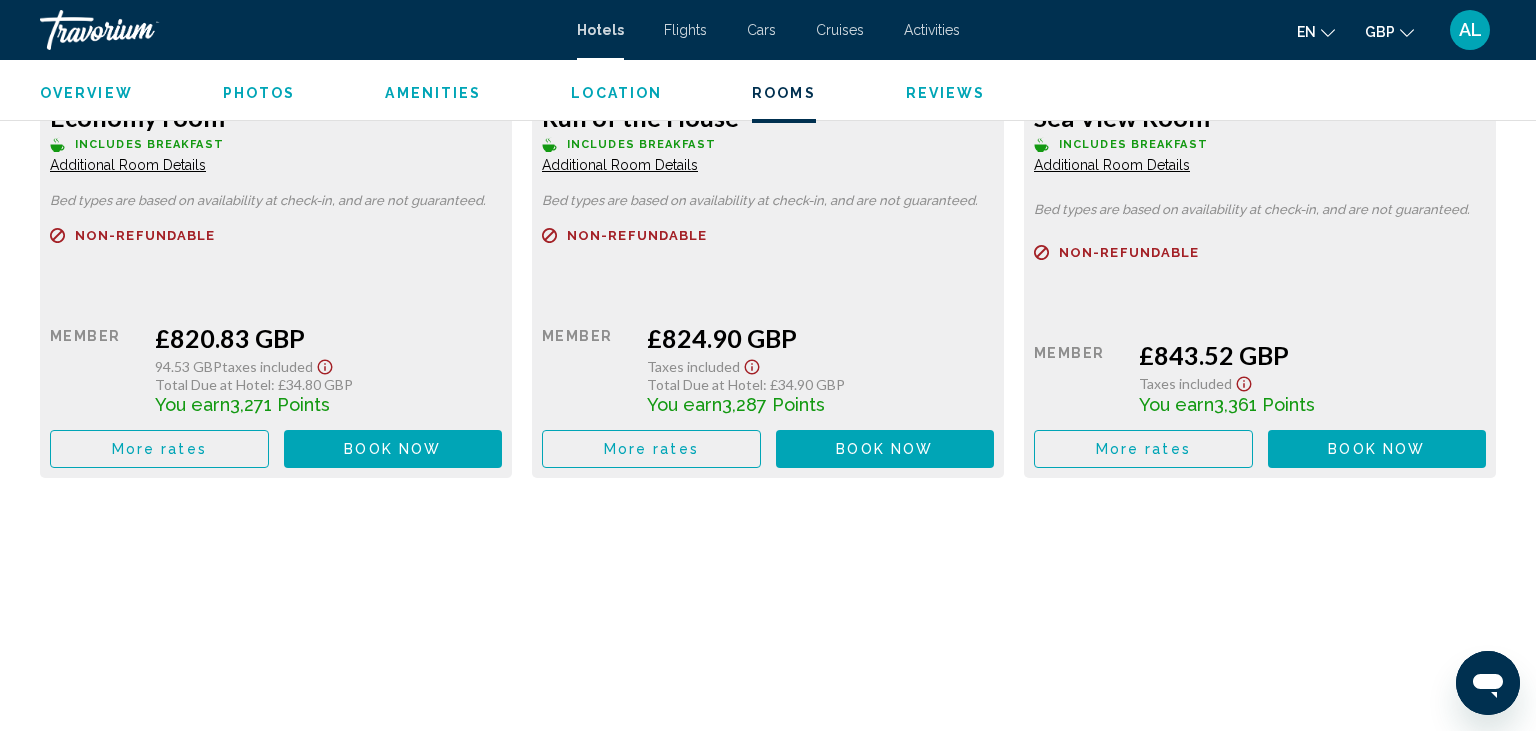 scroll, scrollTop: 6679, scrollLeft: 0, axis: vertical 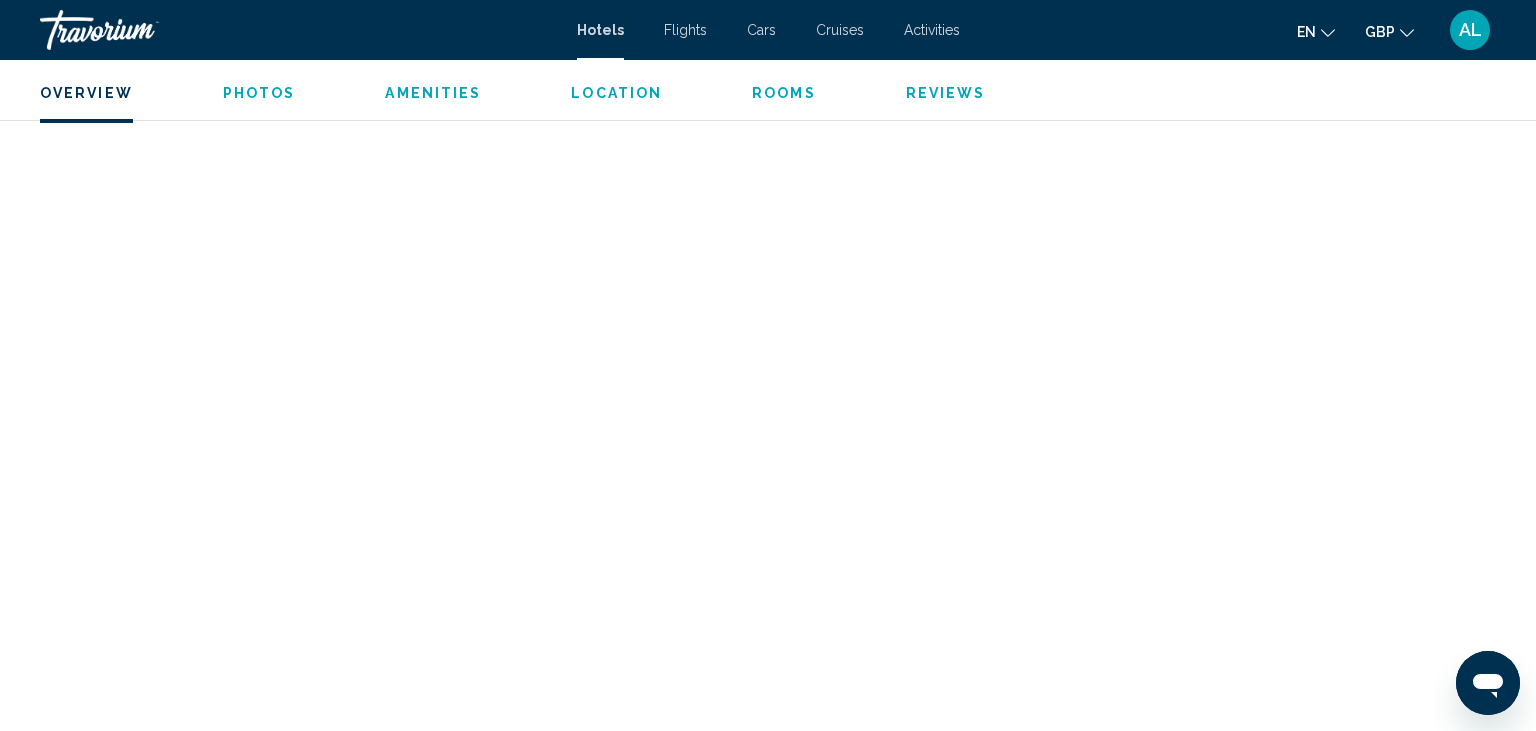 click on "Rooms" at bounding box center [784, 93] 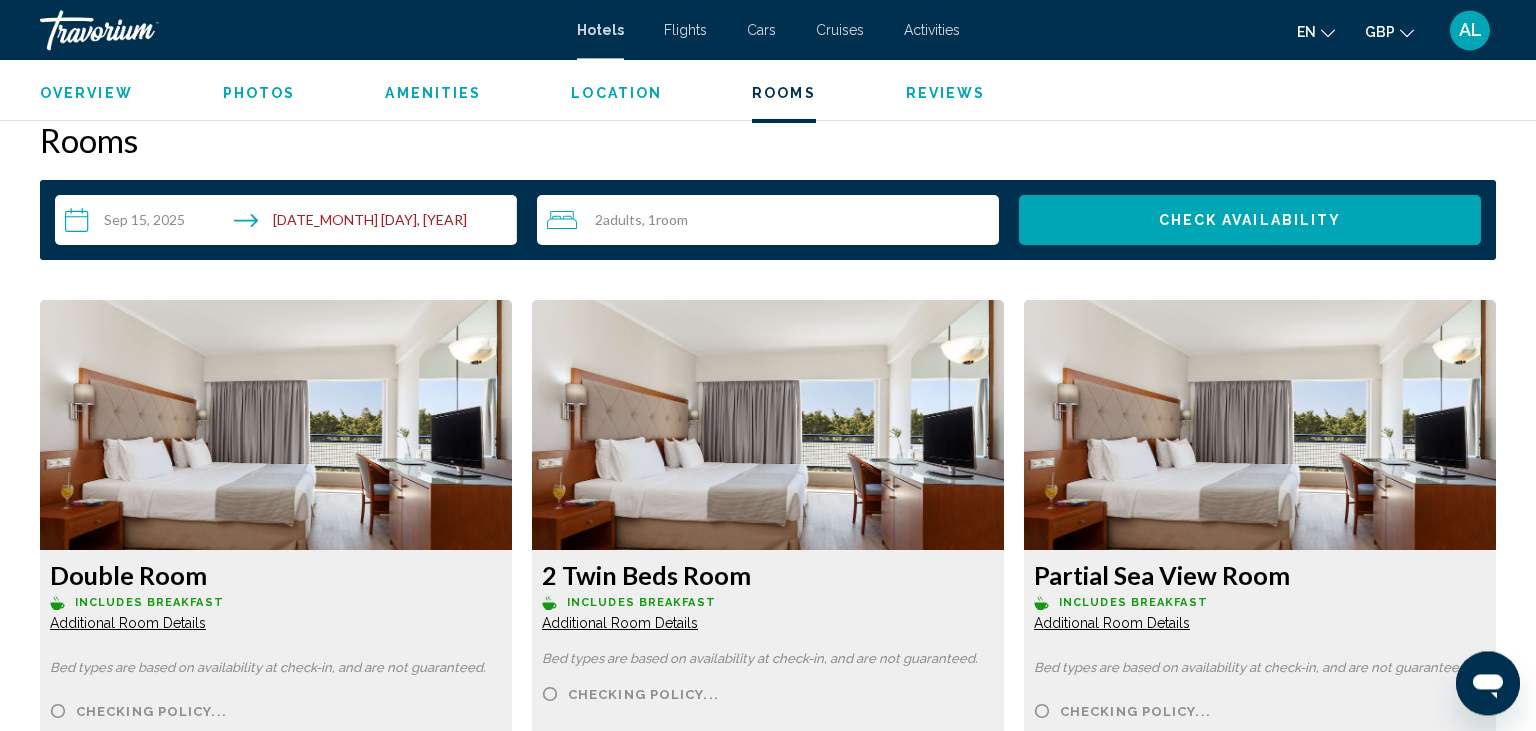 scroll, scrollTop: 2532, scrollLeft: 0, axis: vertical 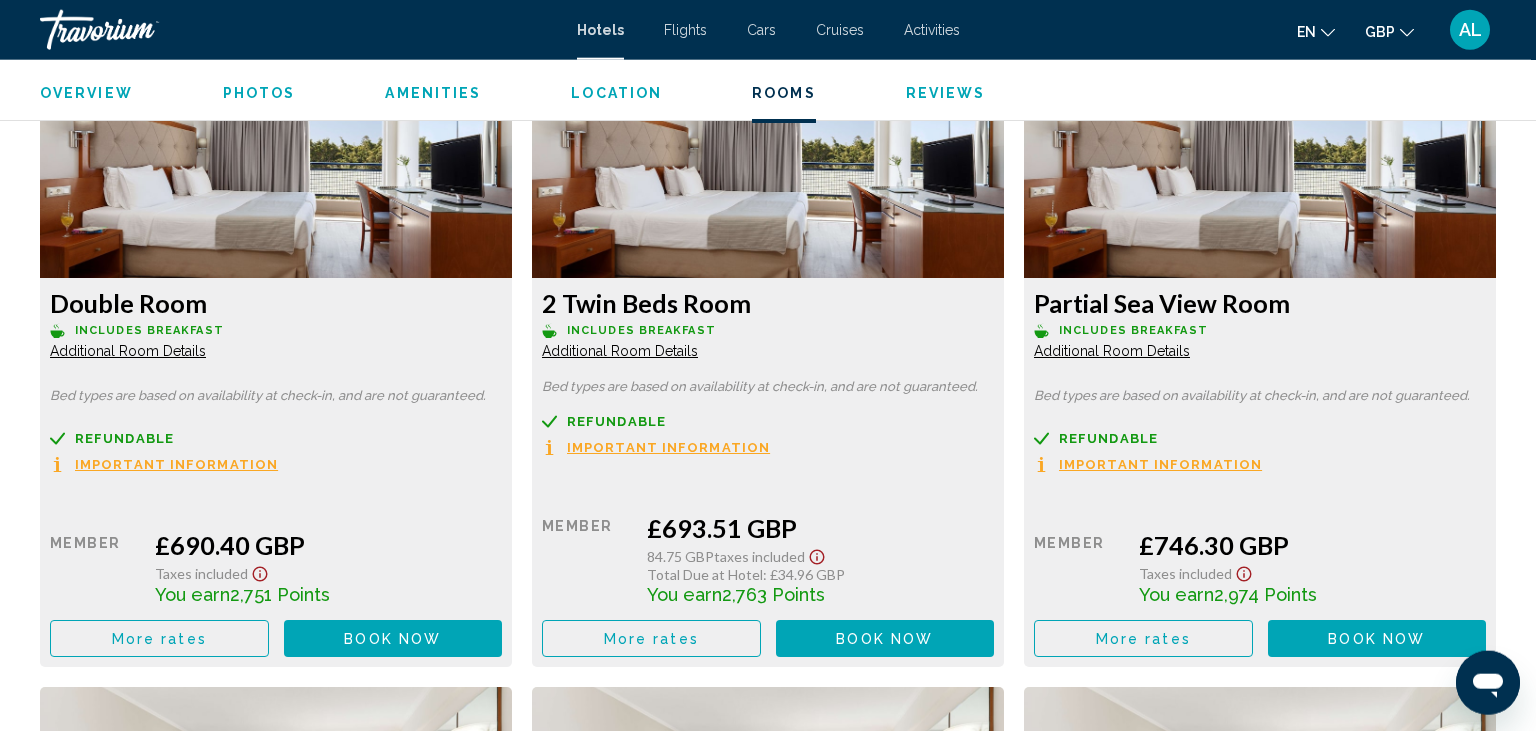 click on "Important Information" at bounding box center (176, 464) 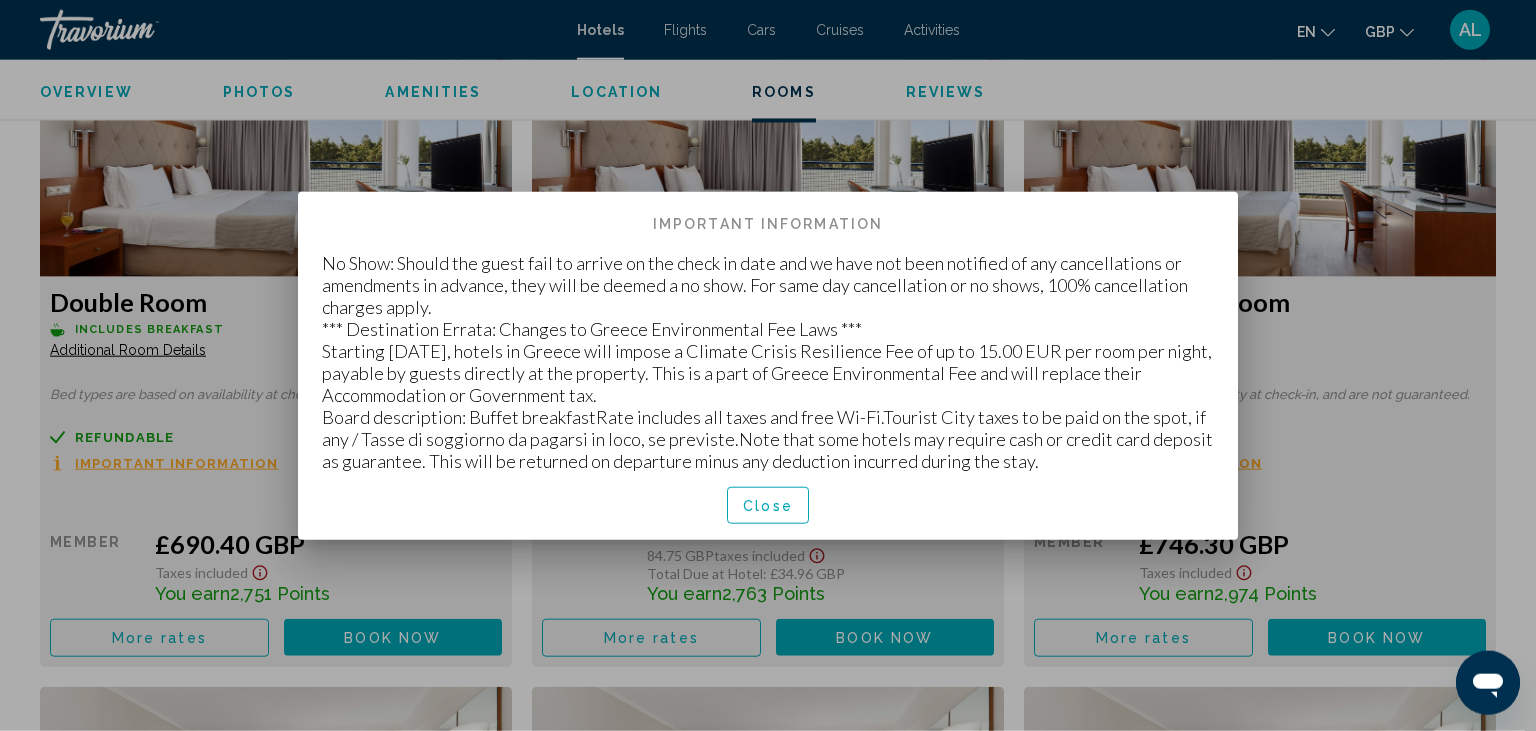 scroll, scrollTop: 0, scrollLeft: 0, axis: both 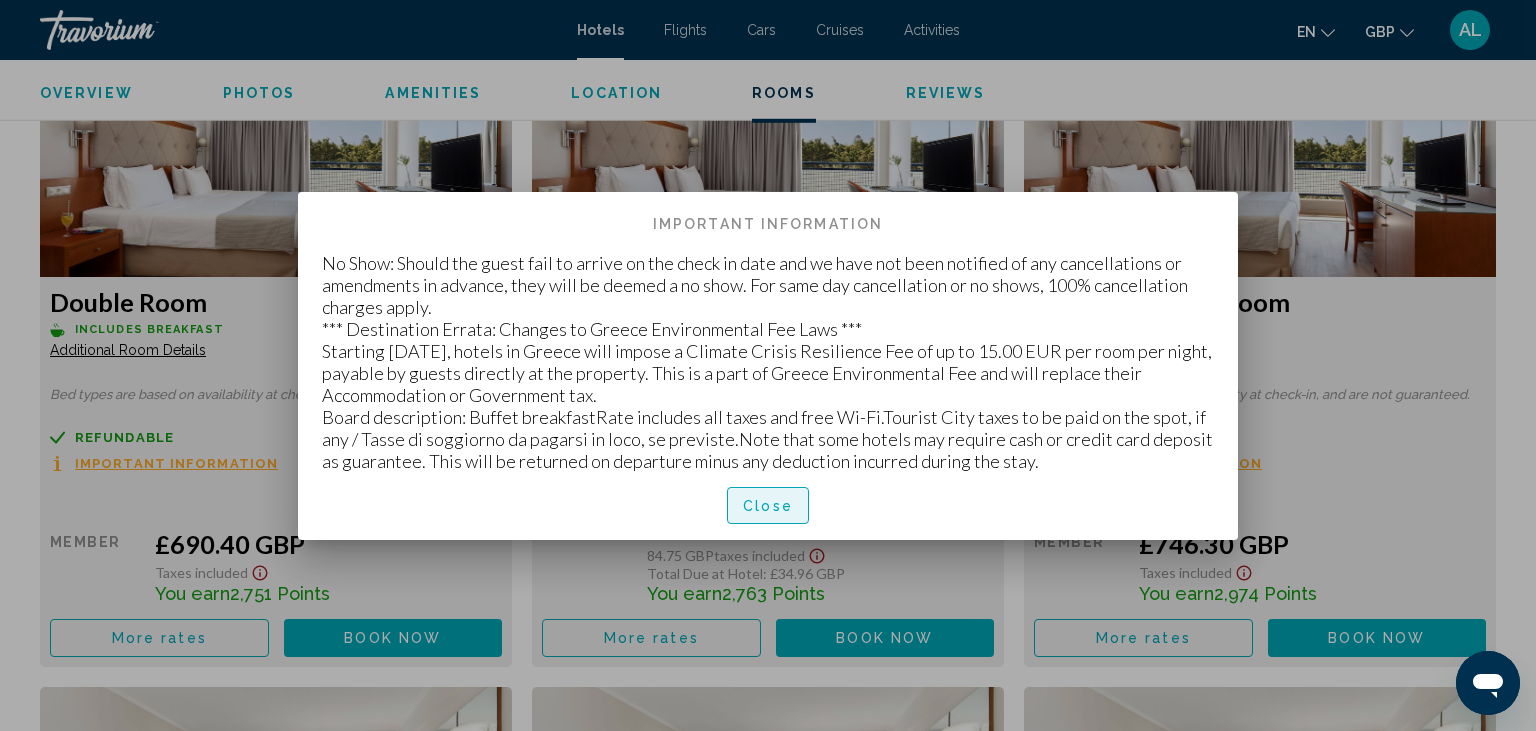 click on "Close" at bounding box center (768, 505) 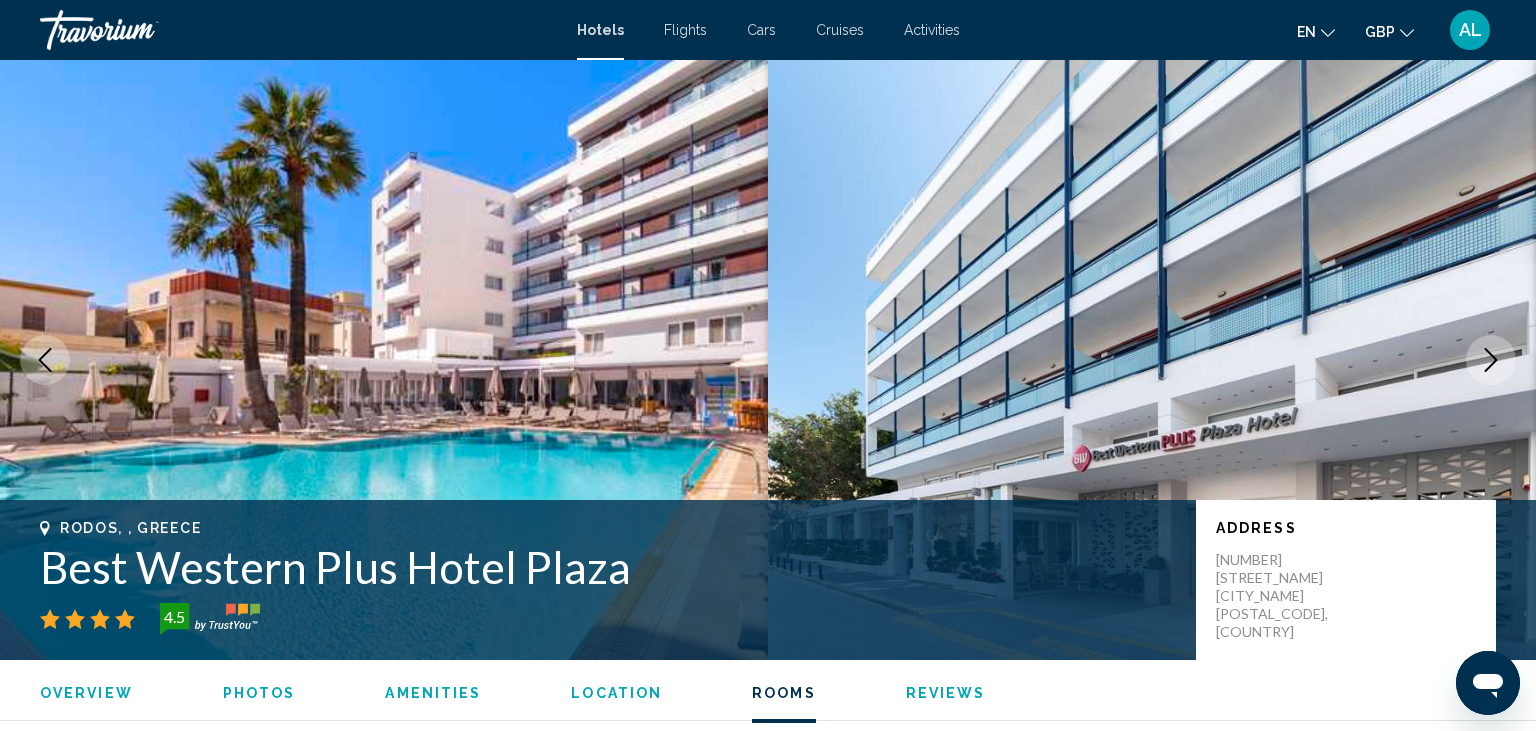 scroll, scrollTop: 2804, scrollLeft: 0, axis: vertical 